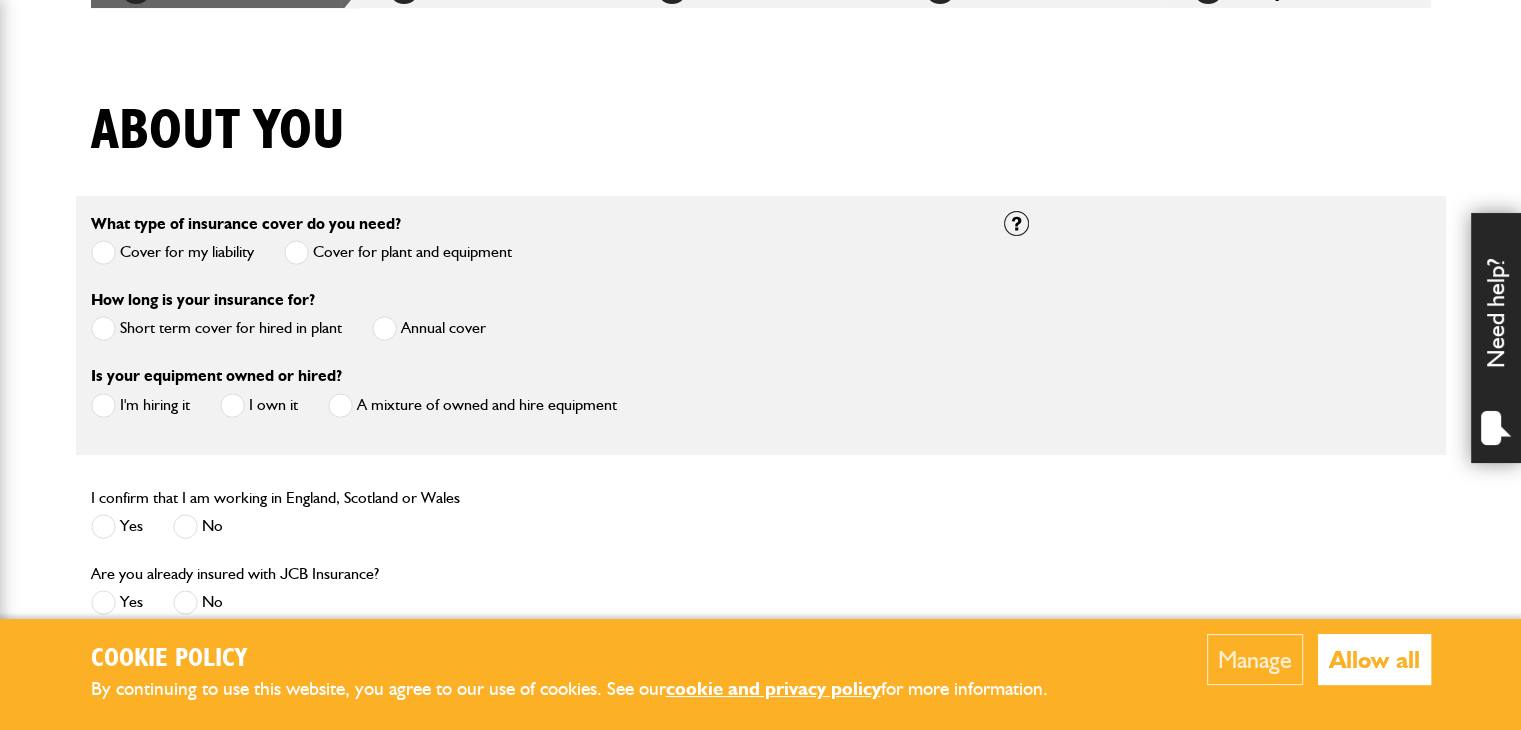 scroll, scrollTop: 500, scrollLeft: 0, axis: vertical 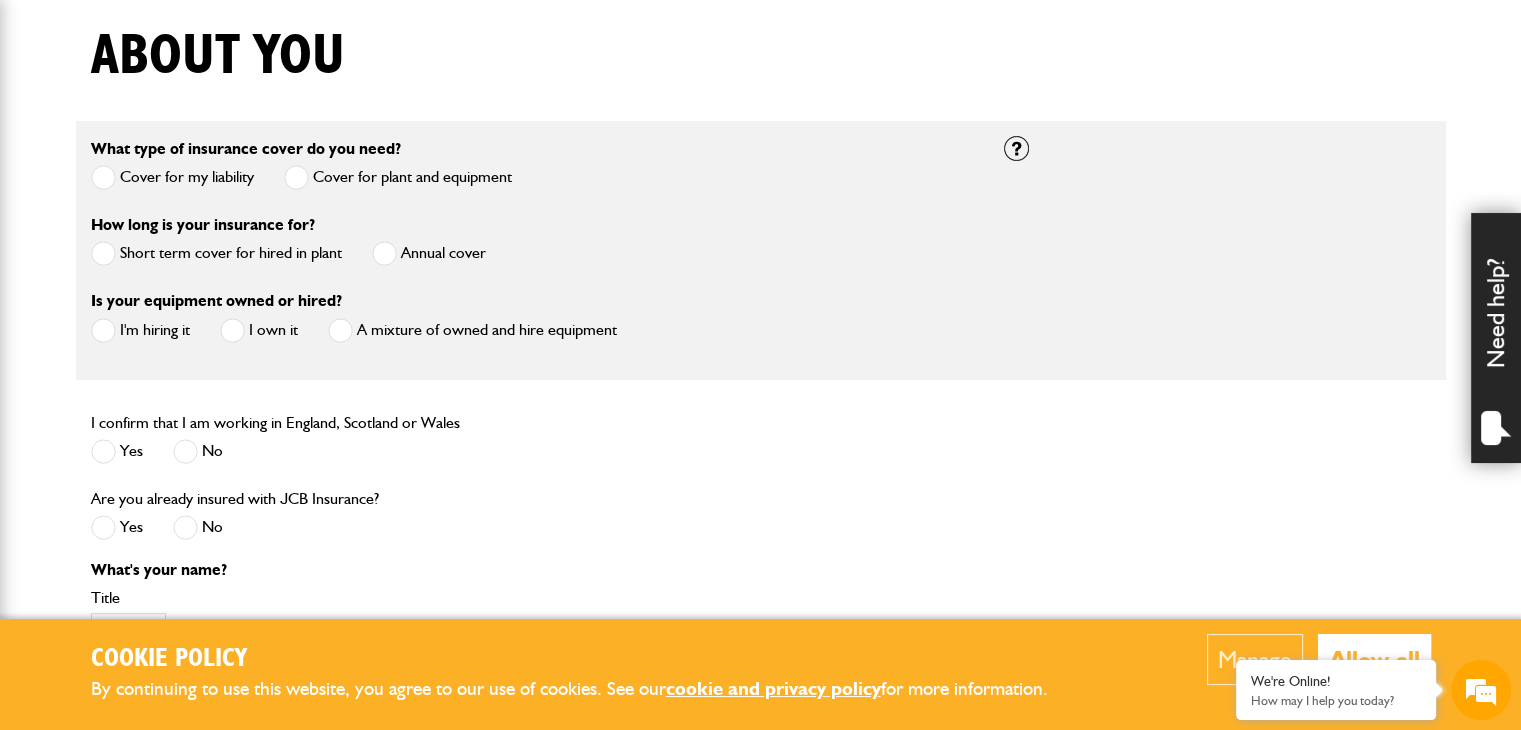 click at bounding box center (103, 253) 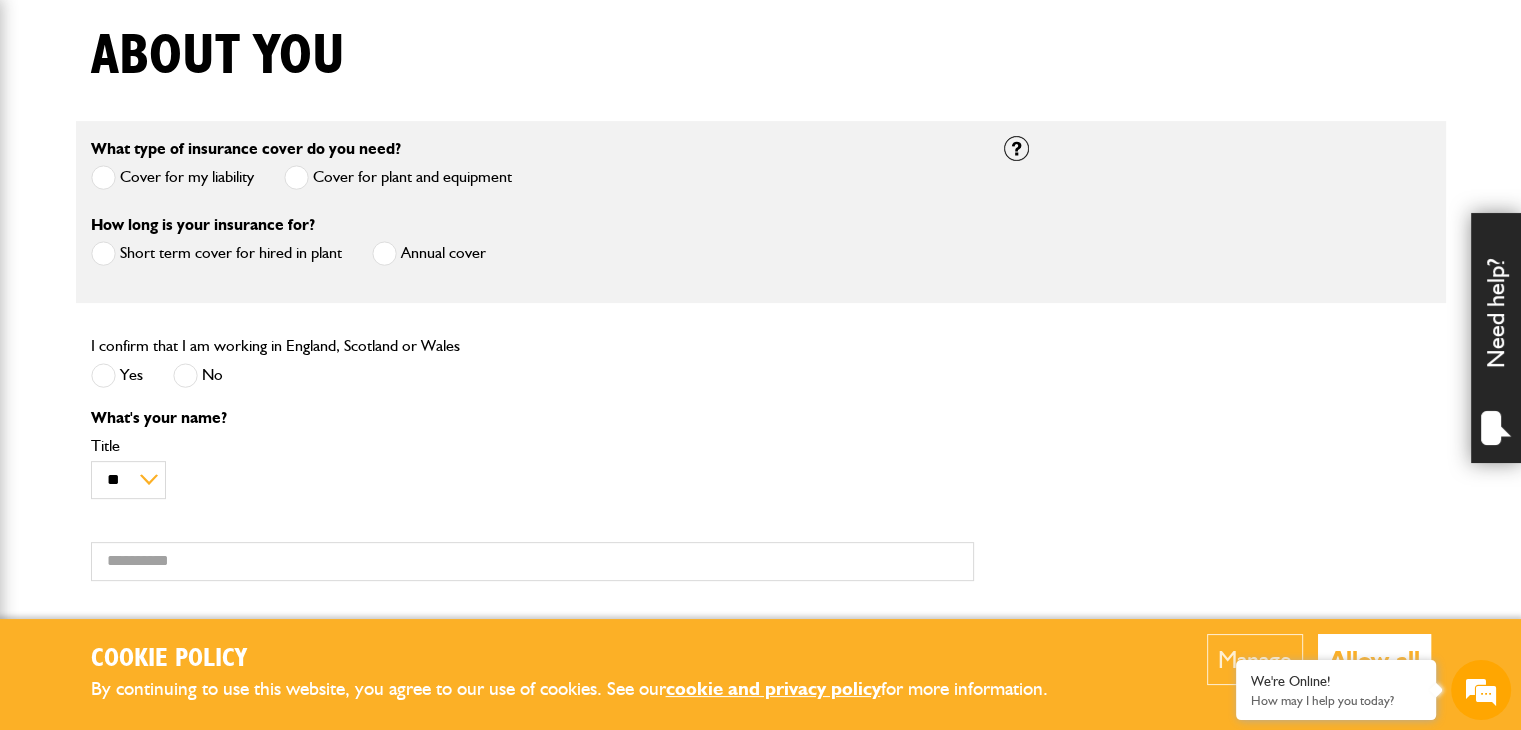 click at bounding box center (103, 375) 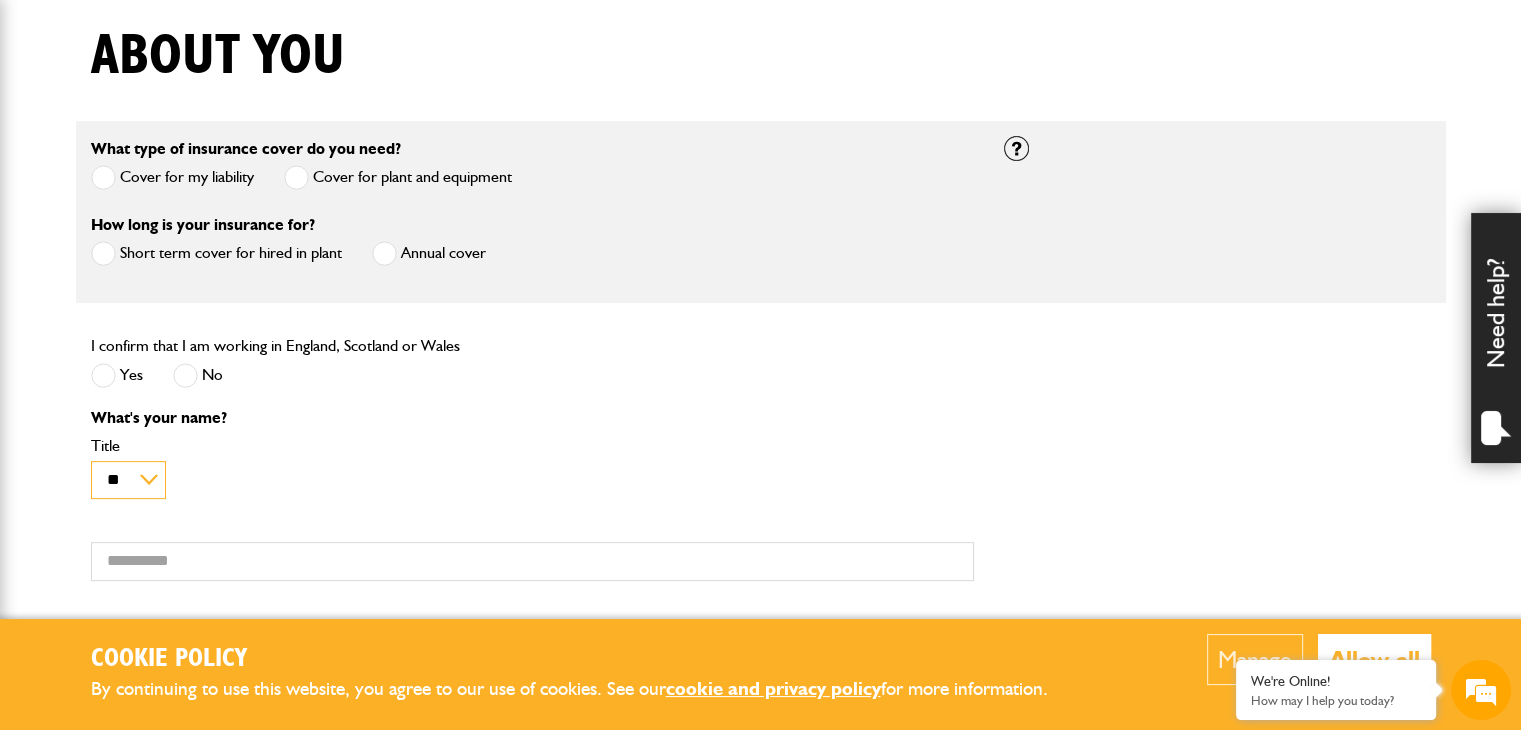 click on "**
***
****
**" at bounding box center [128, 480] 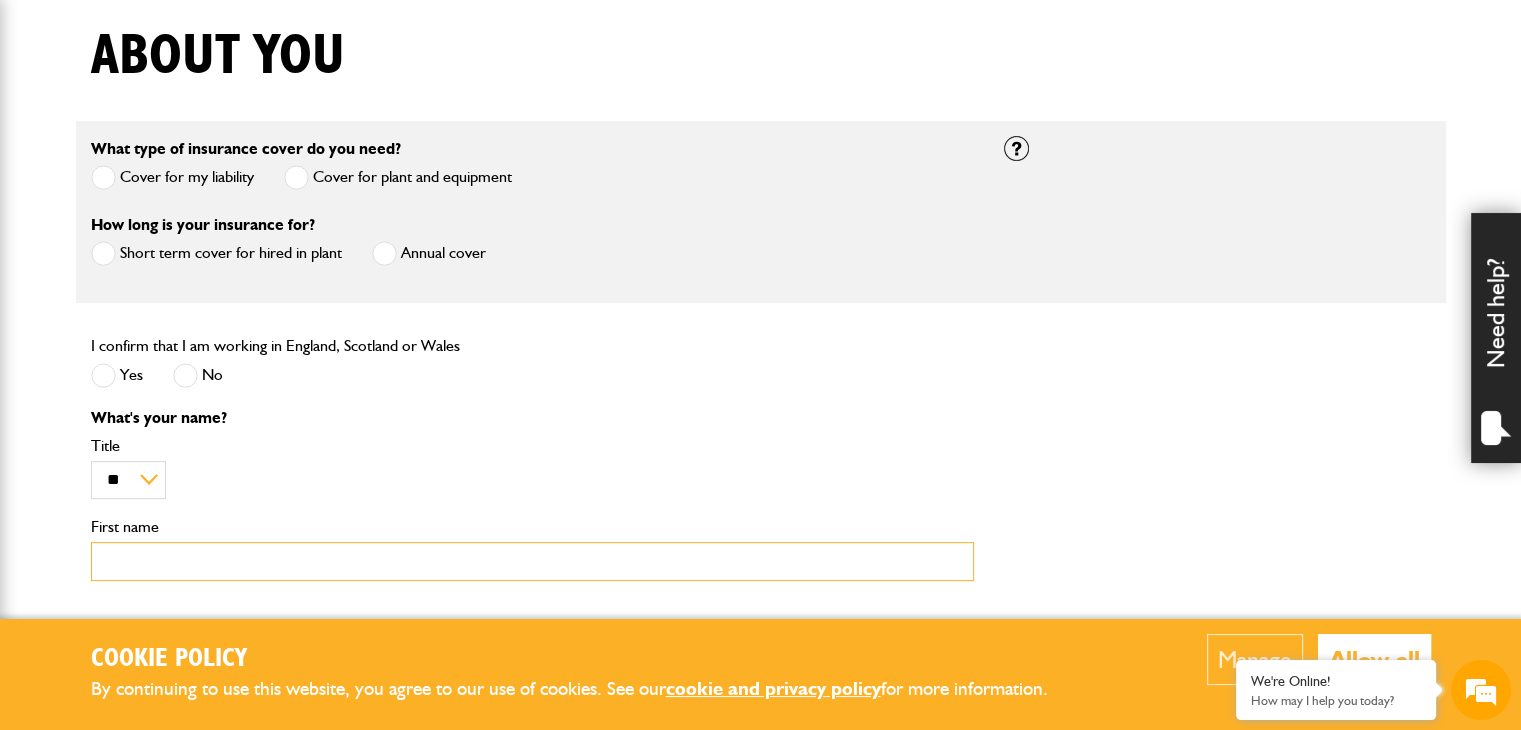 click on "First name" at bounding box center [532, 561] 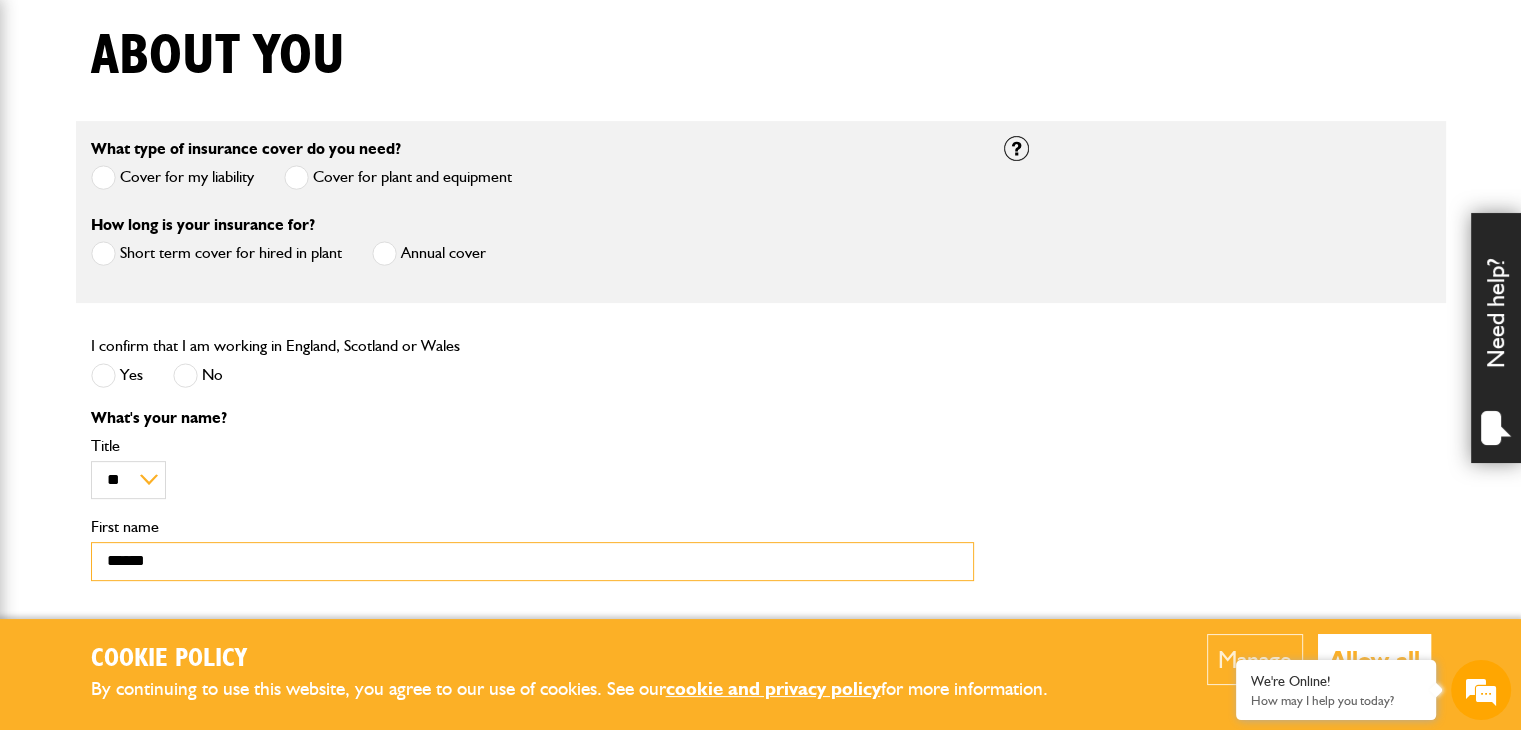 type on "*****" 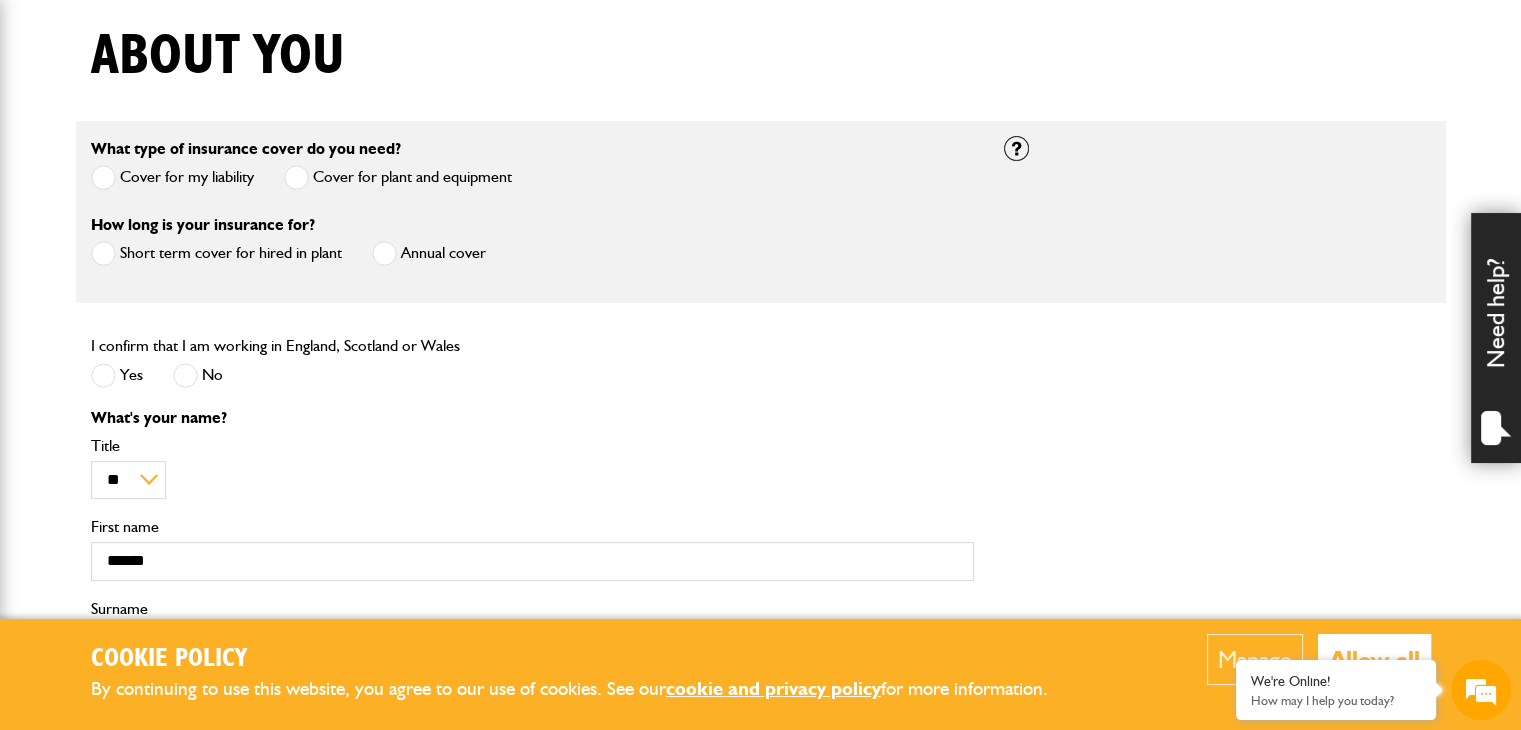 type on "**********" 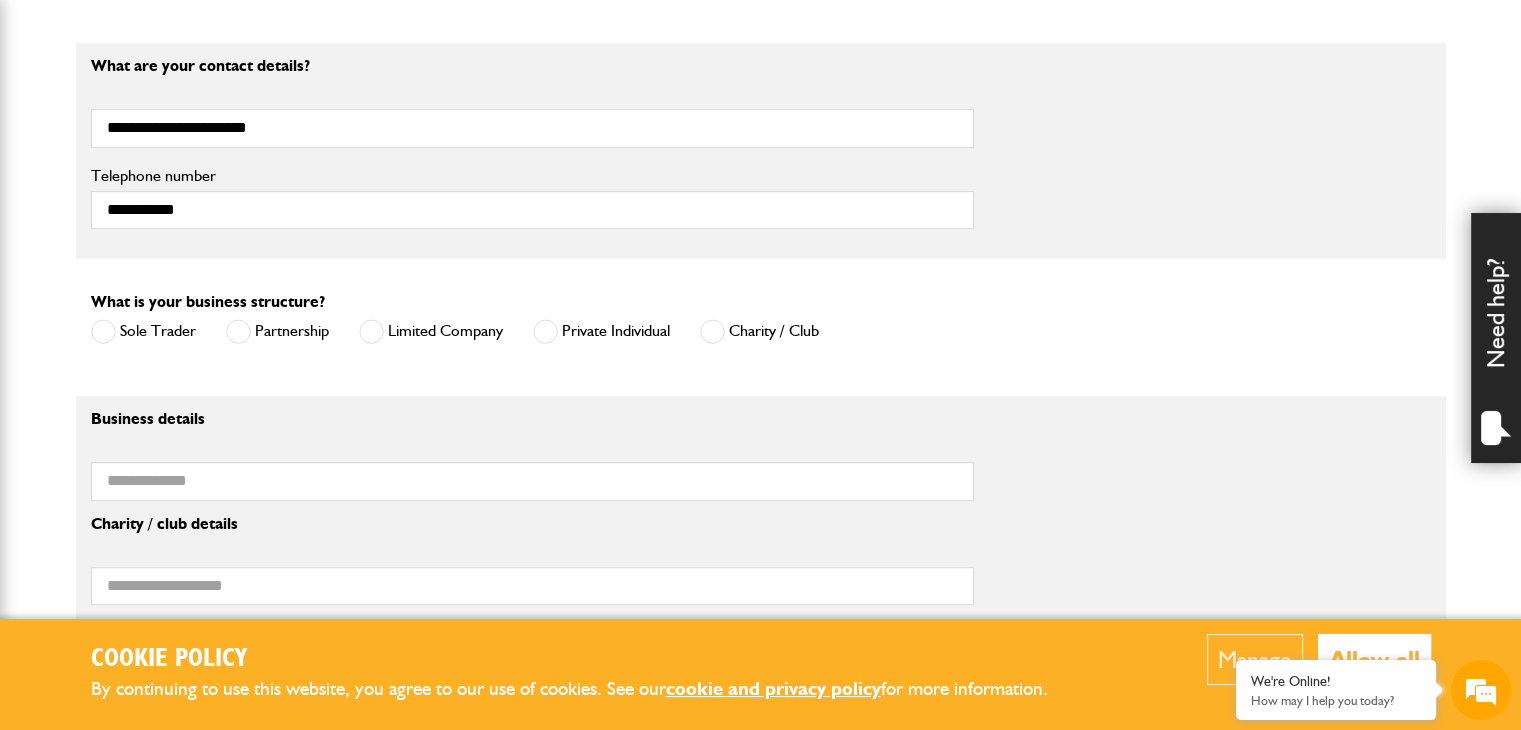 scroll, scrollTop: 1200, scrollLeft: 0, axis: vertical 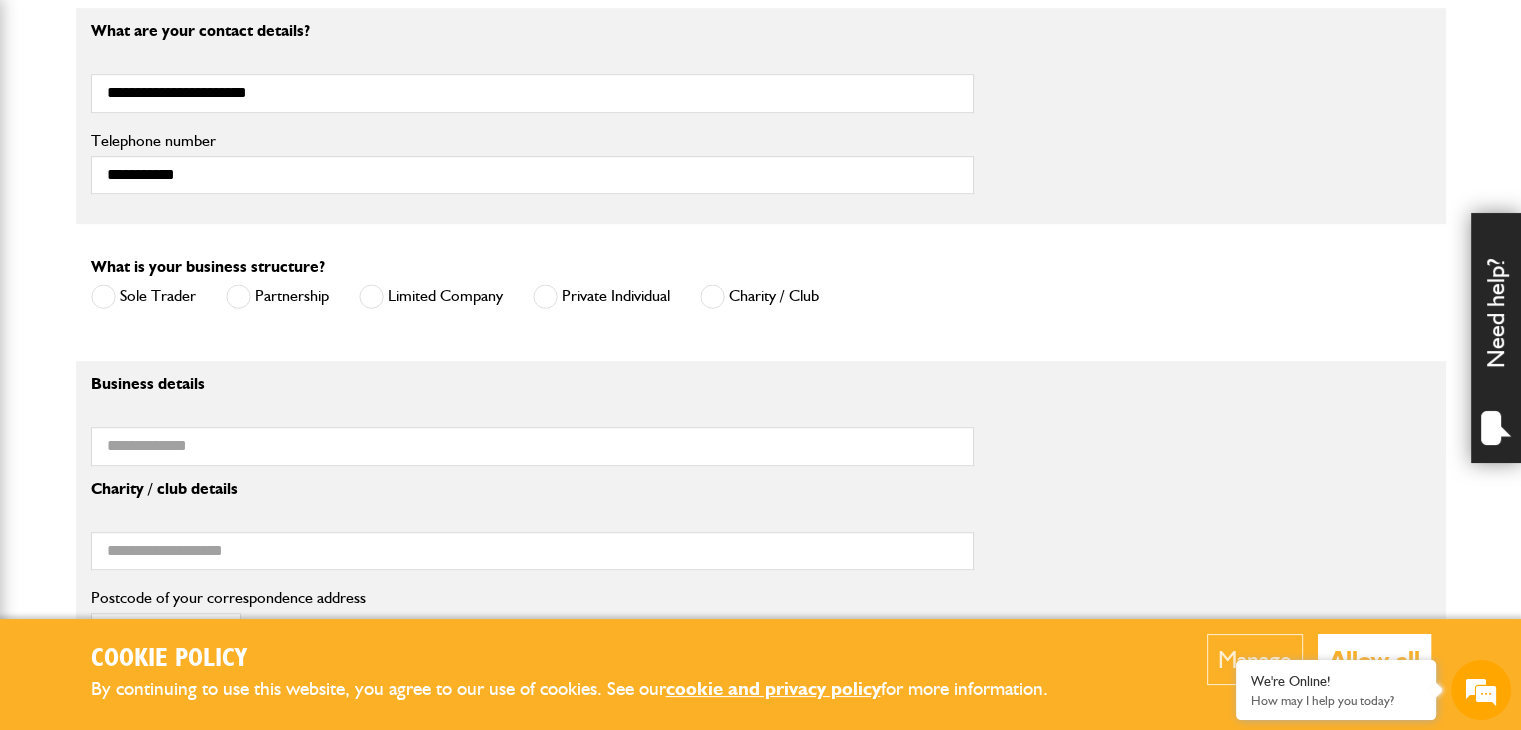 click at bounding box center [545, 296] 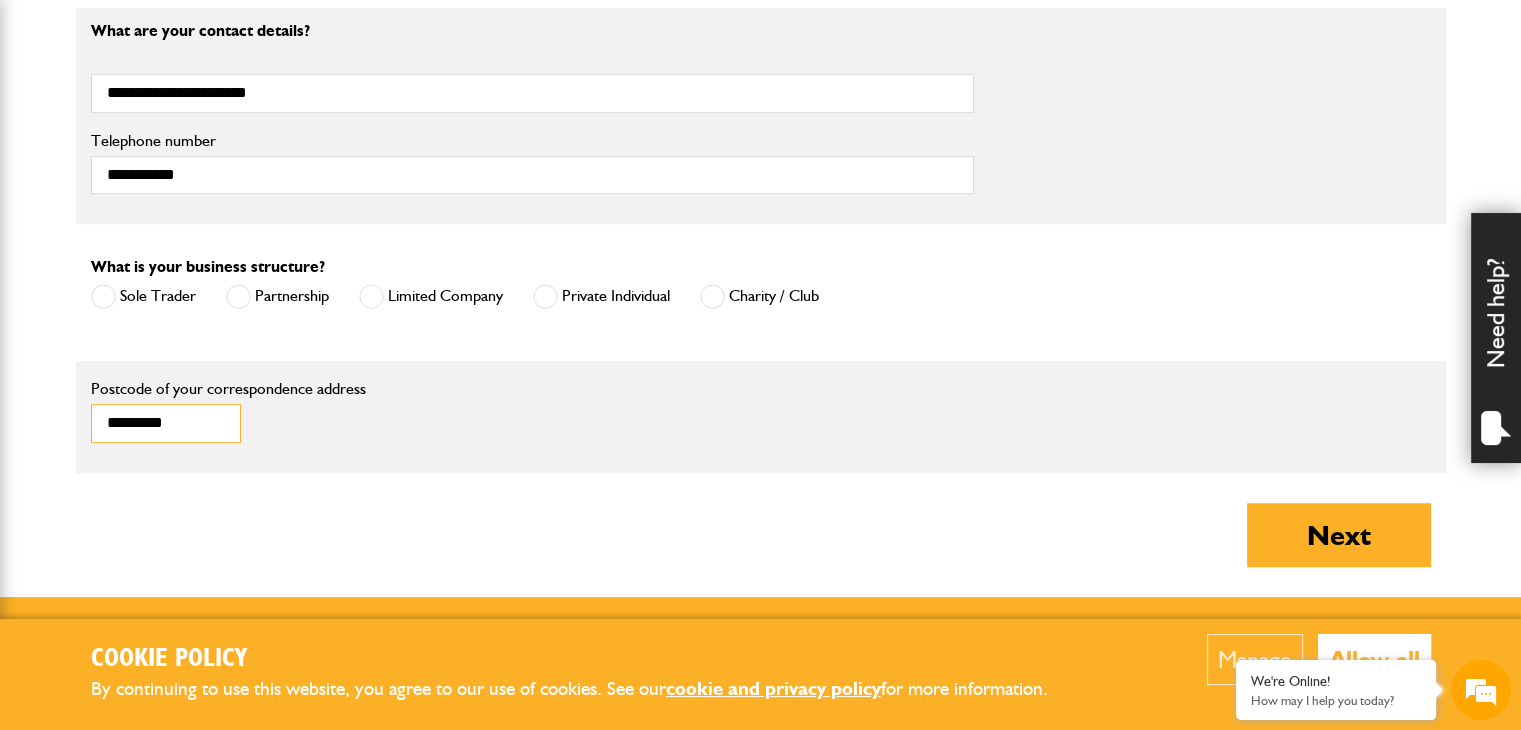 drag, startPoint x: 198, startPoint y: 428, endPoint x: 89, endPoint y: 429, distance: 109.004585 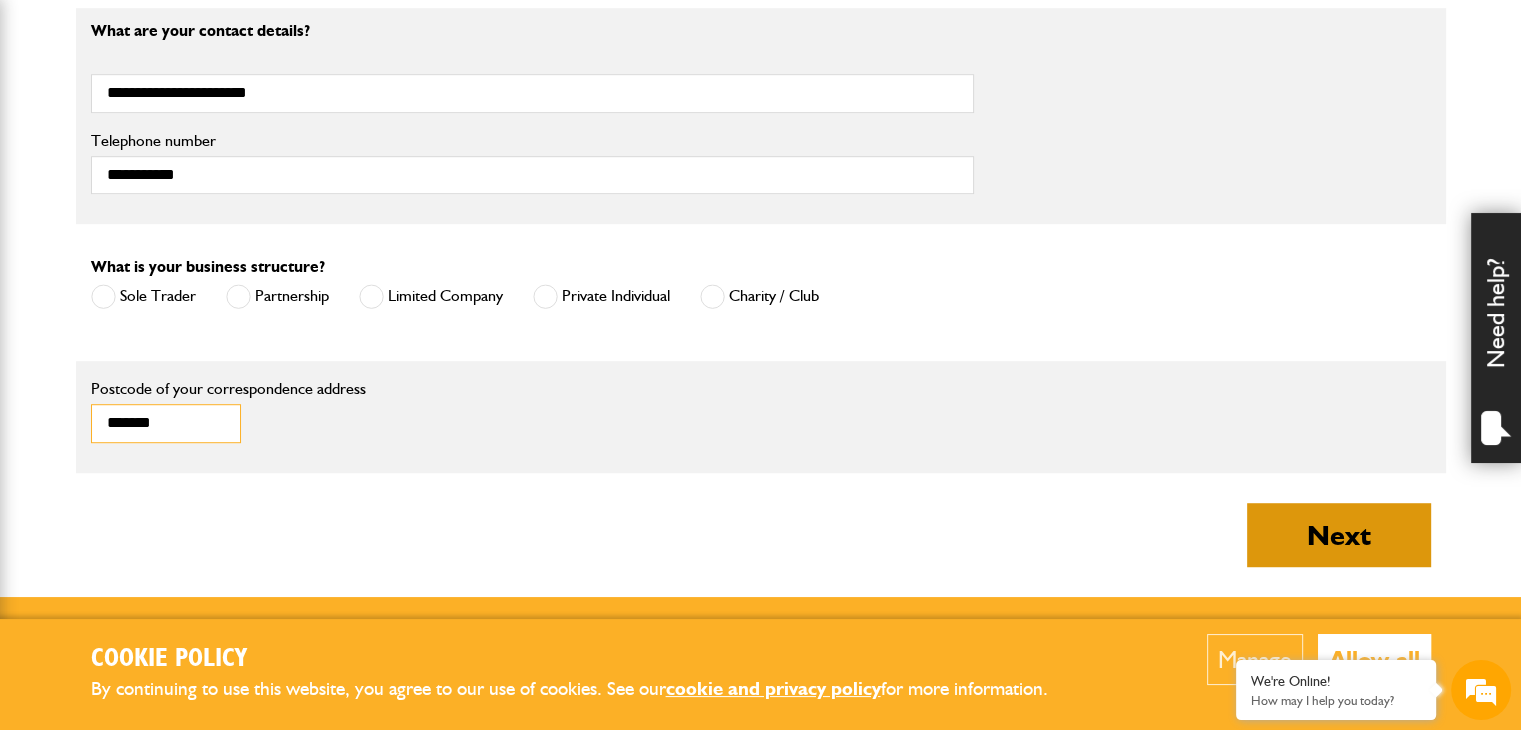 type on "*******" 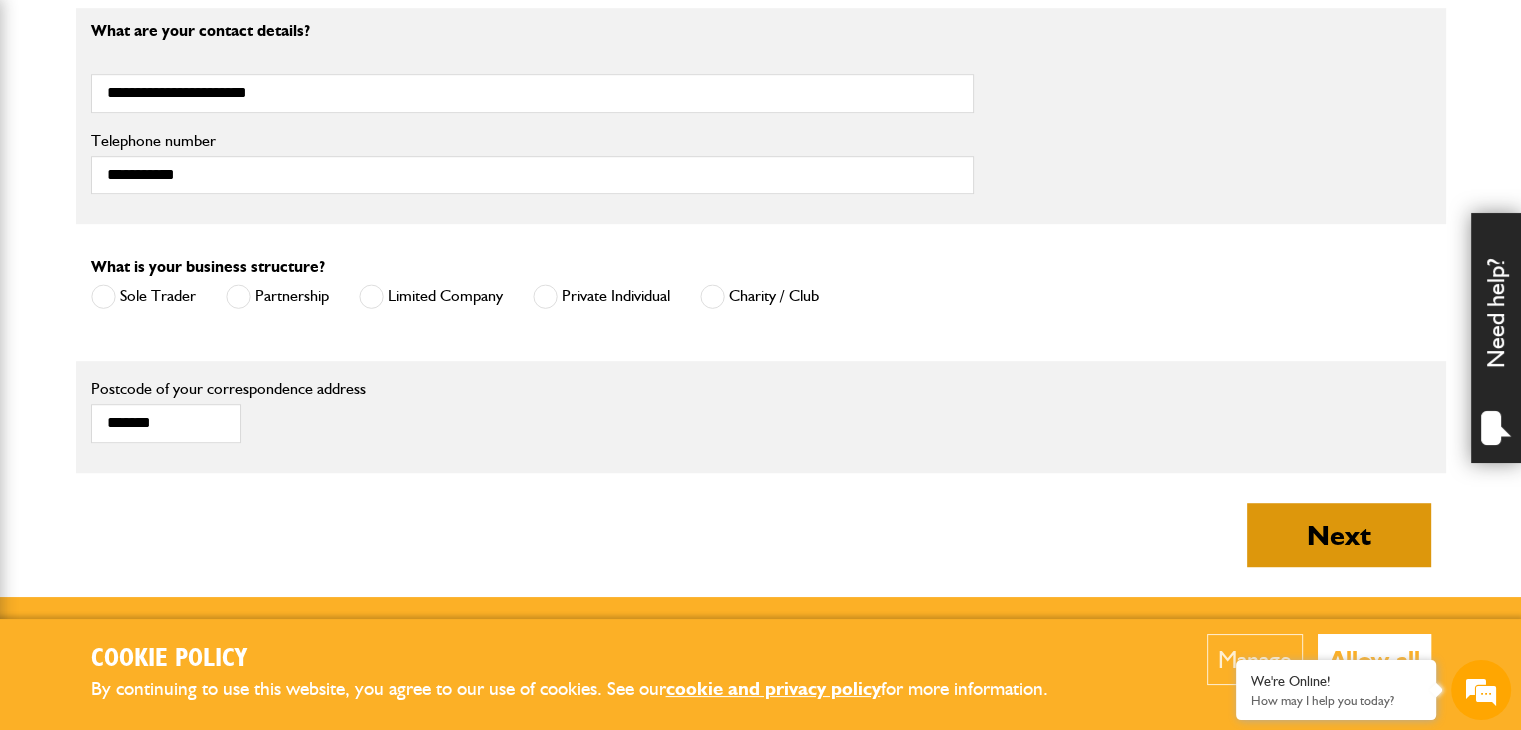 click on "Next" at bounding box center [1339, 535] 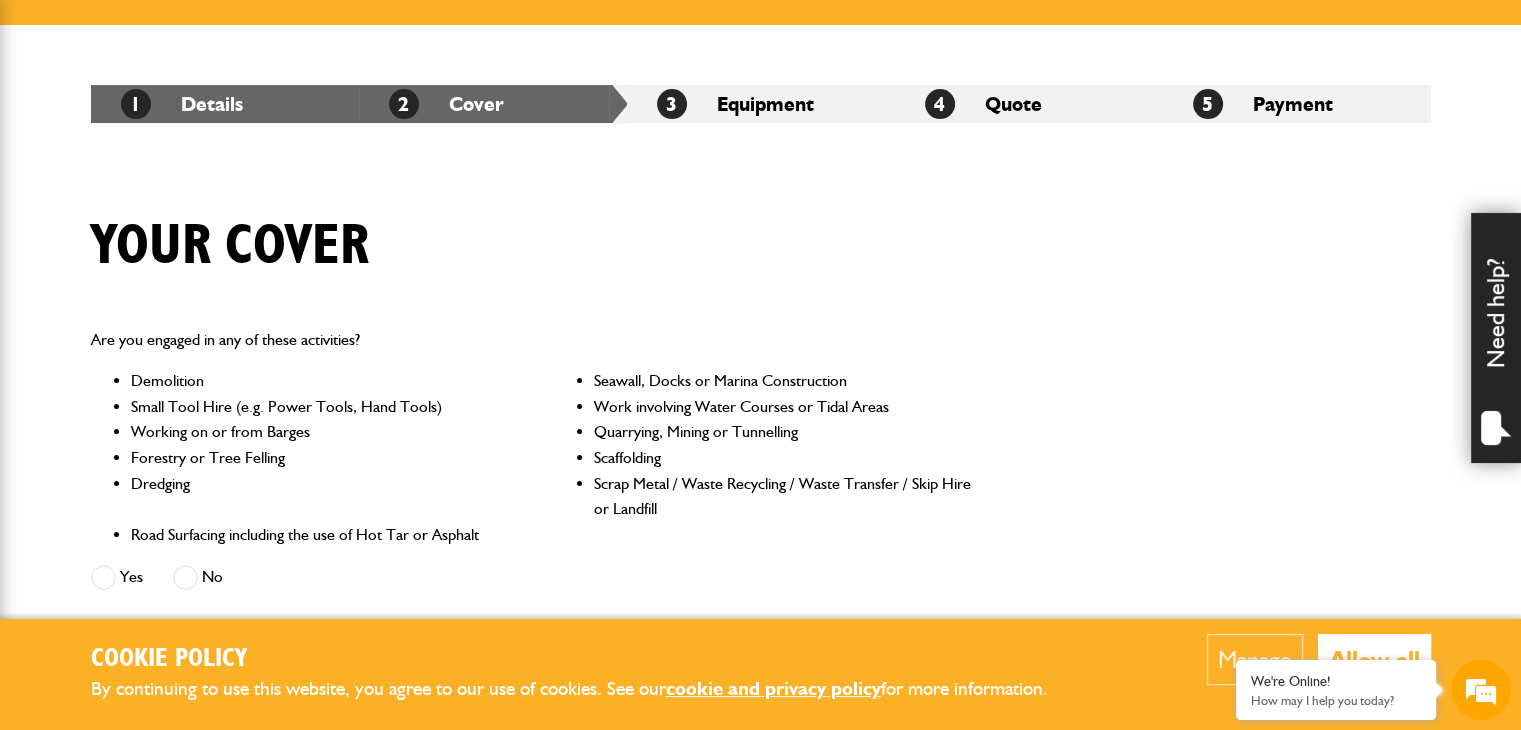 scroll, scrollTop: 500, scrollLeft: 0, axis: vertical 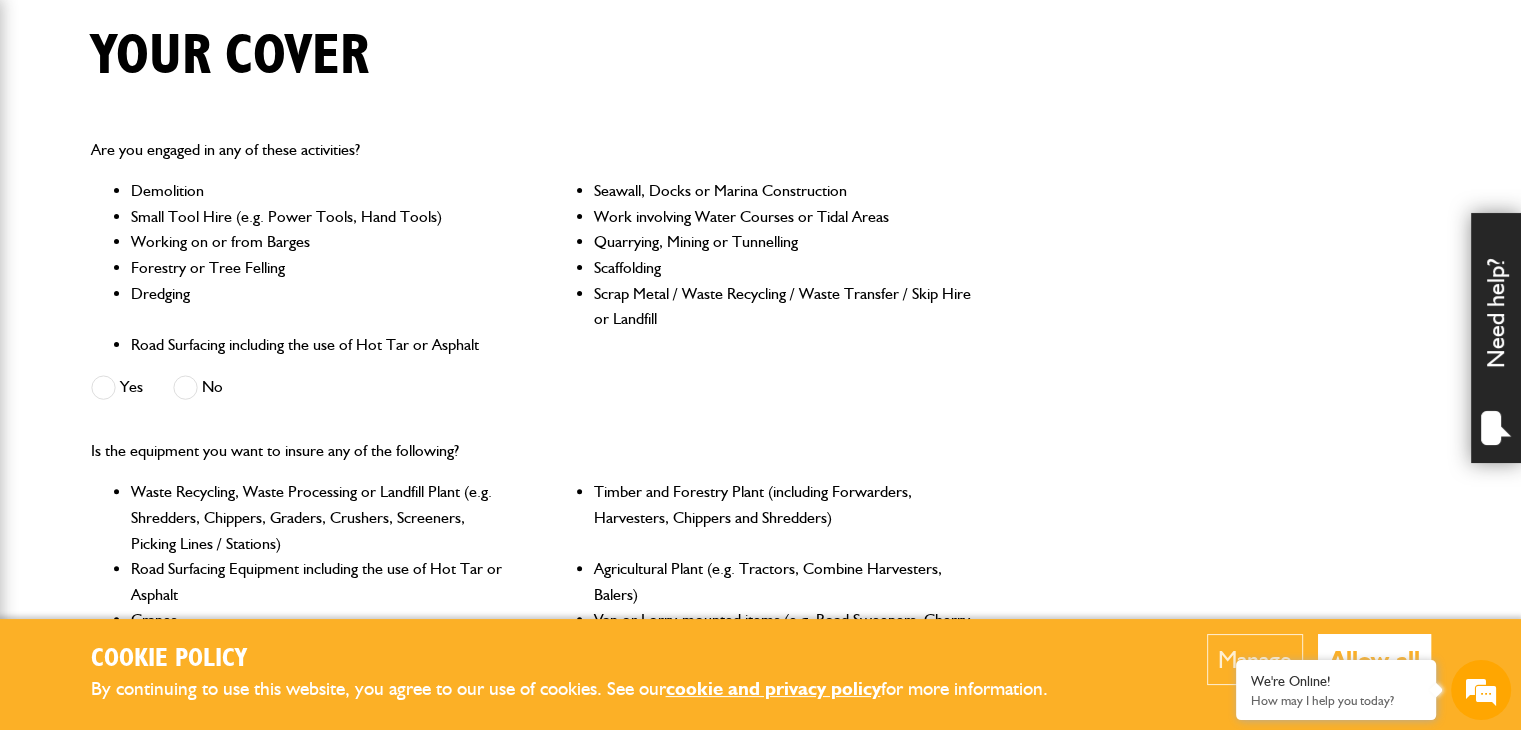click at bounding box center [185, 387] 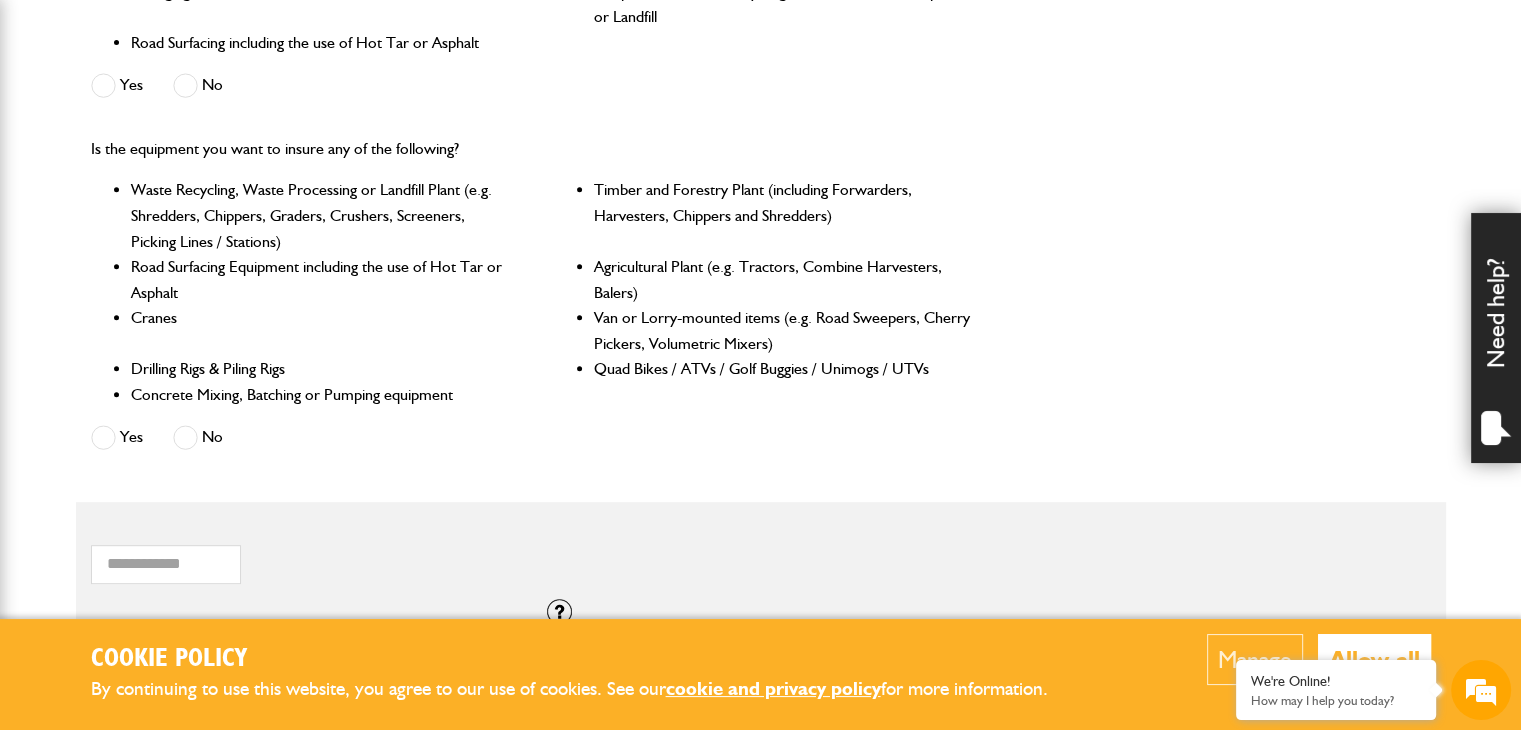 scroll, scrollTop: 900, scrollLeft: 0, axis: vertical 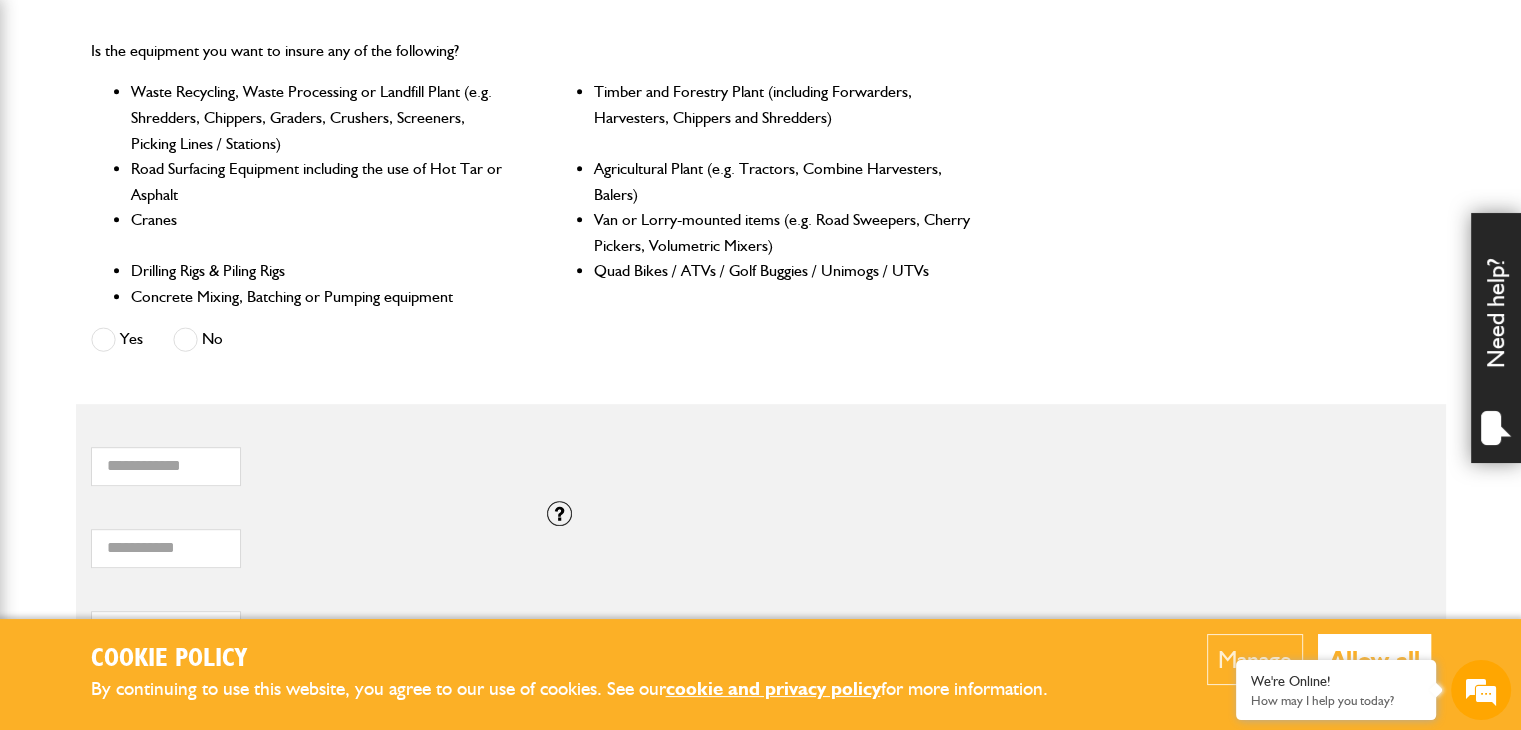 click at bounding box center (185, 339) 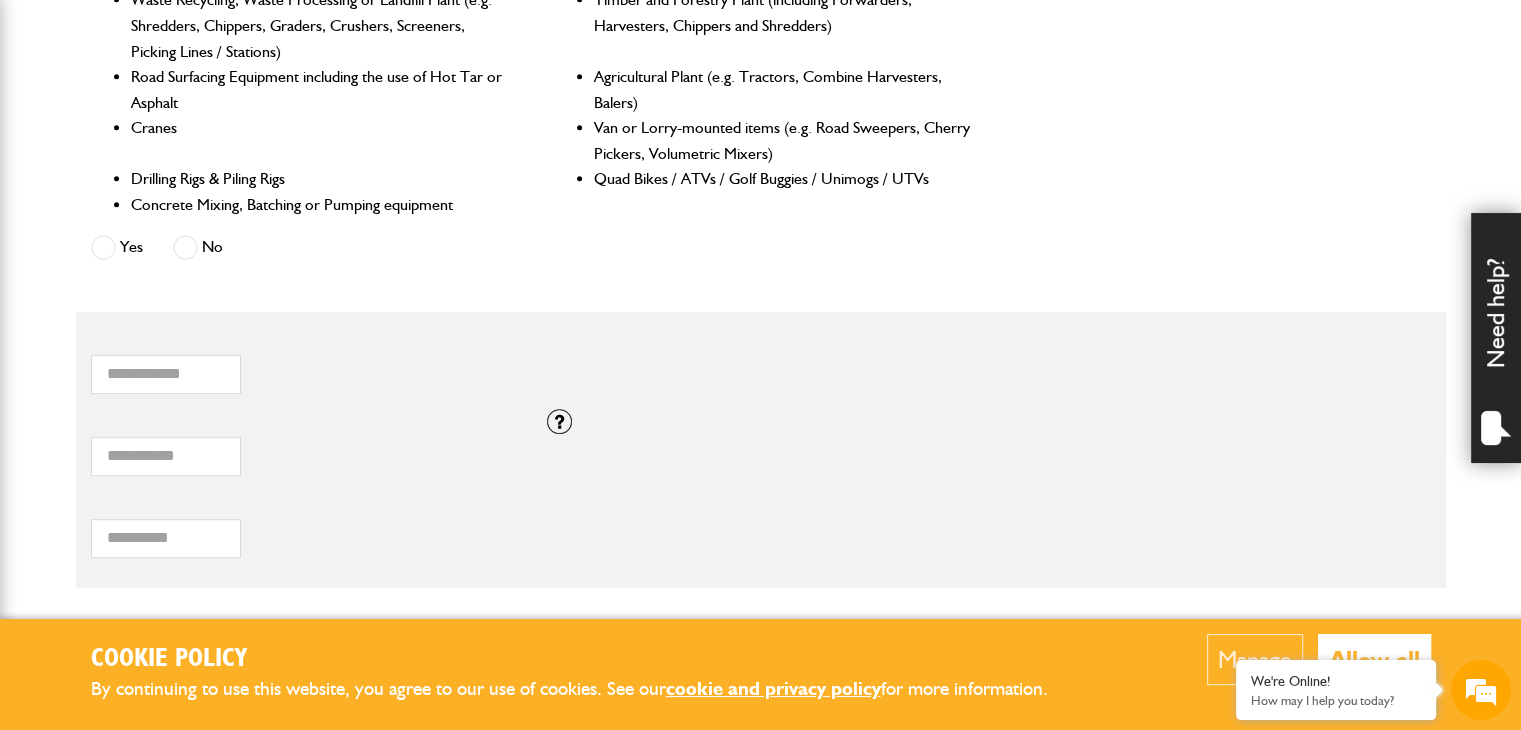 scroll, scrollTop: 1100, scrollLeft: 0, axis: vertical 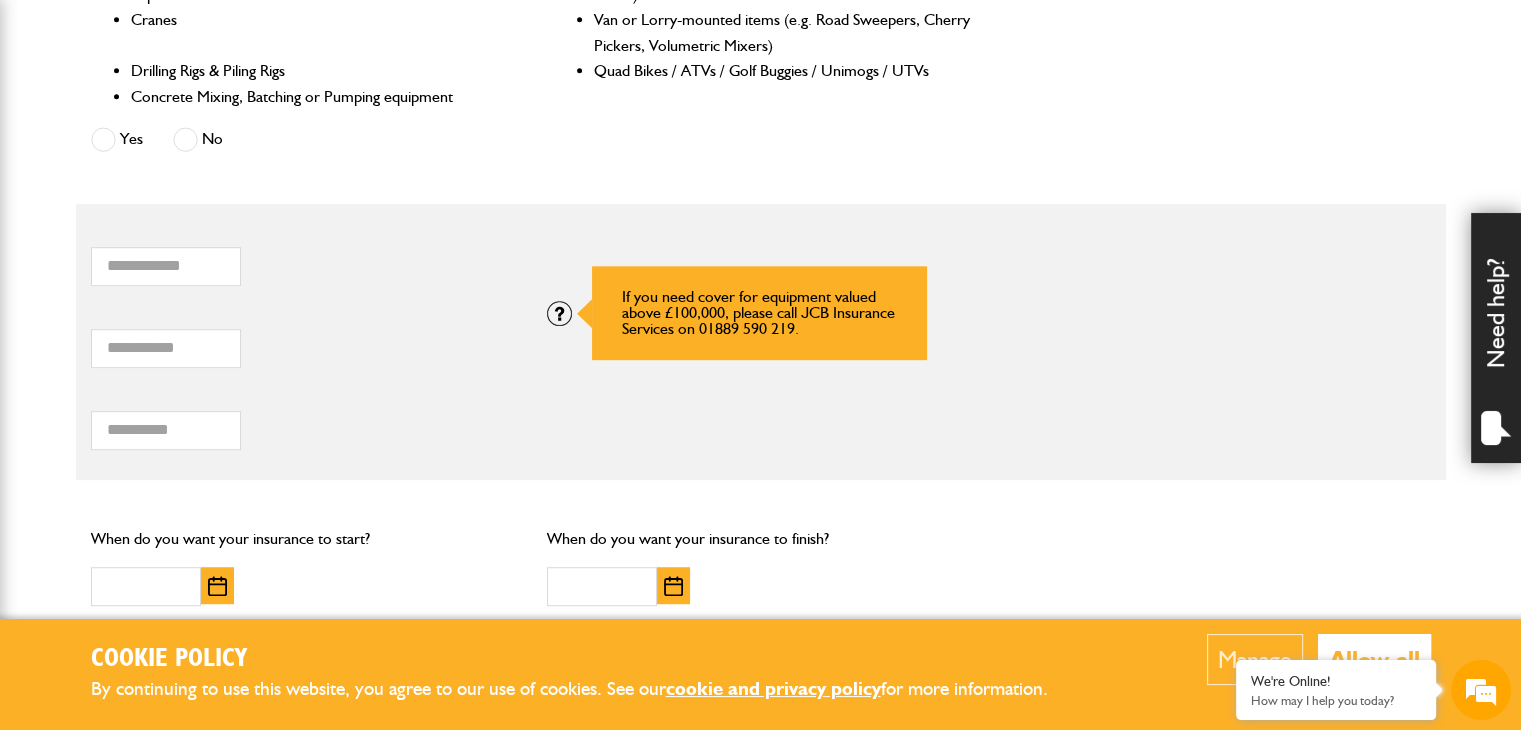 click at bounding box center [559, 313] 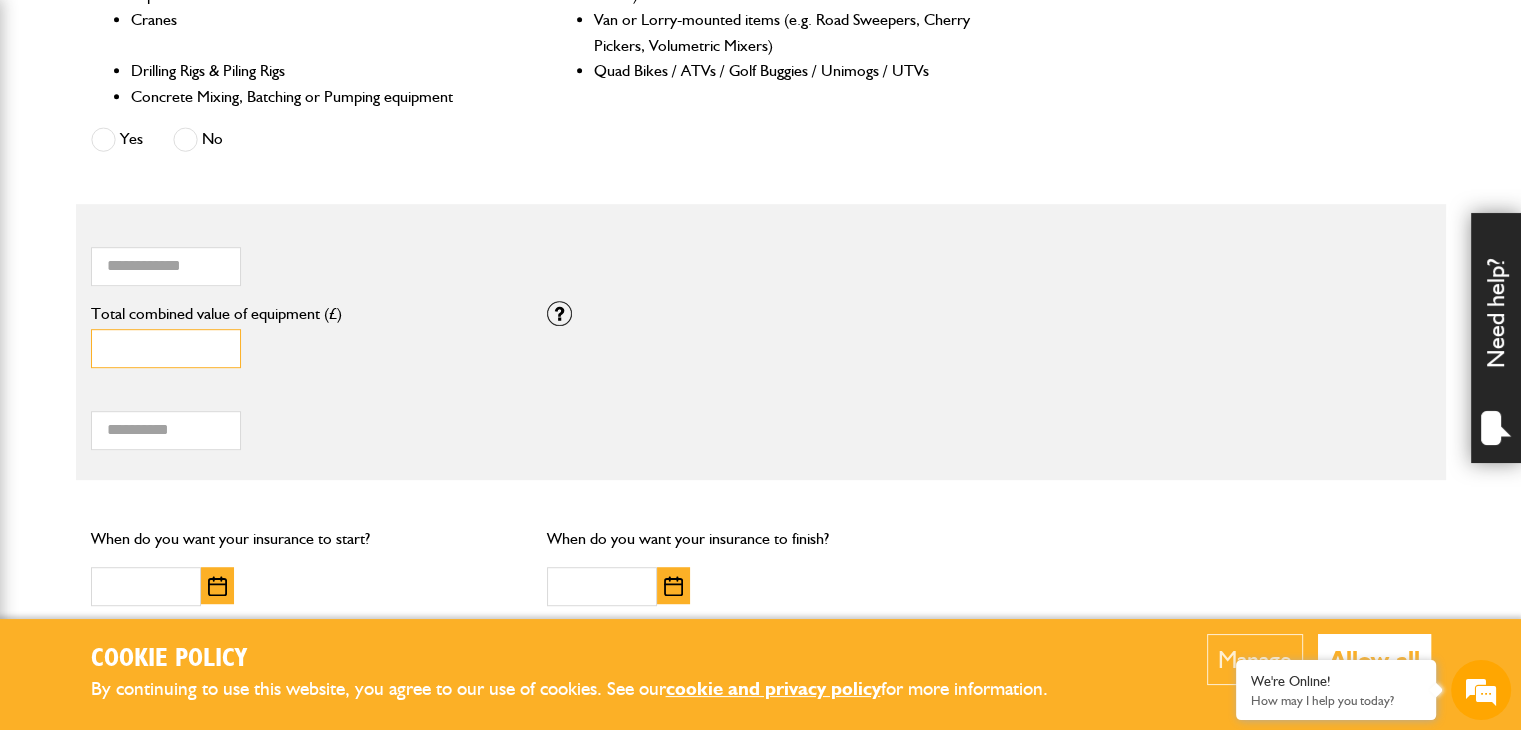 click on "*" at bounding box center (166, 348) 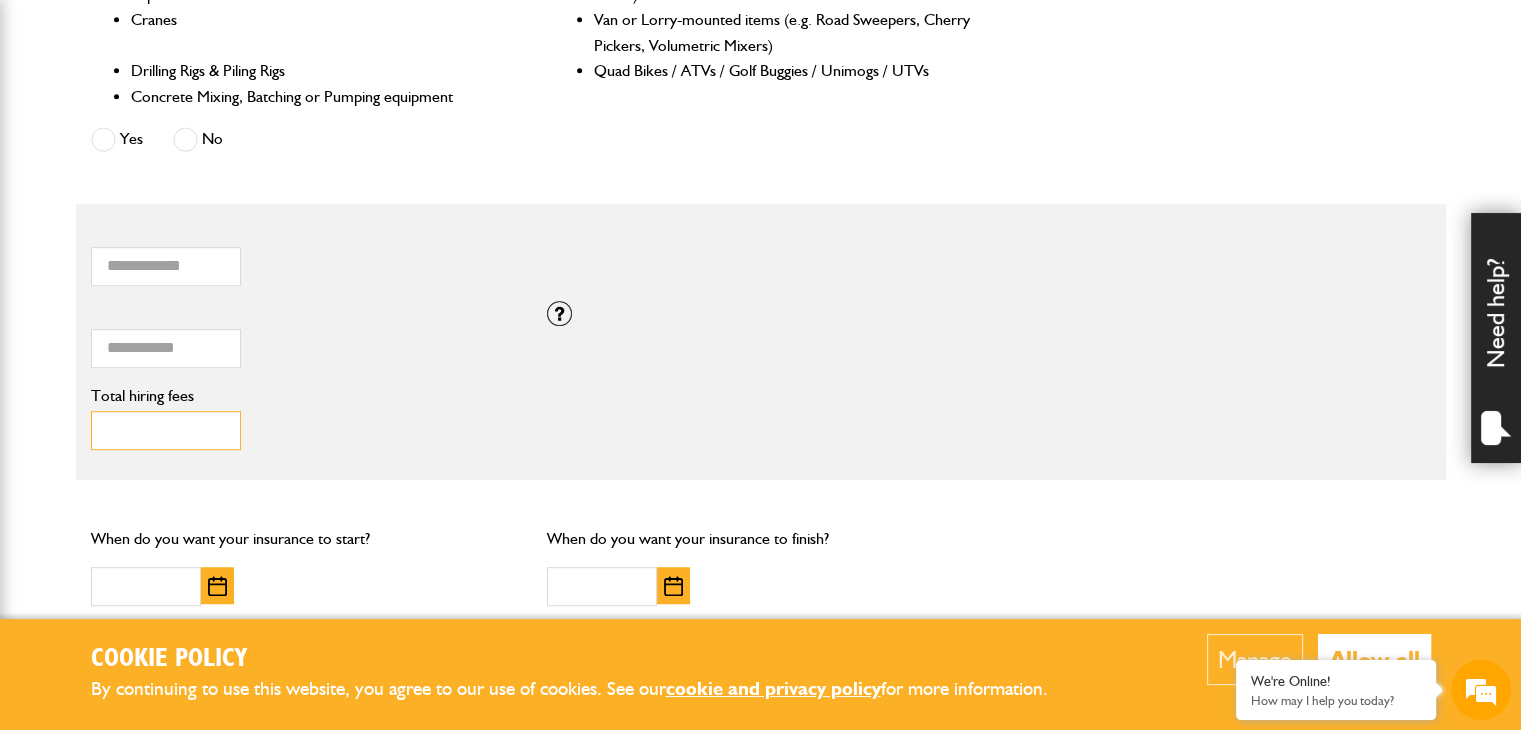 click on "Total hiring fees" at bounding box center (166, 430) 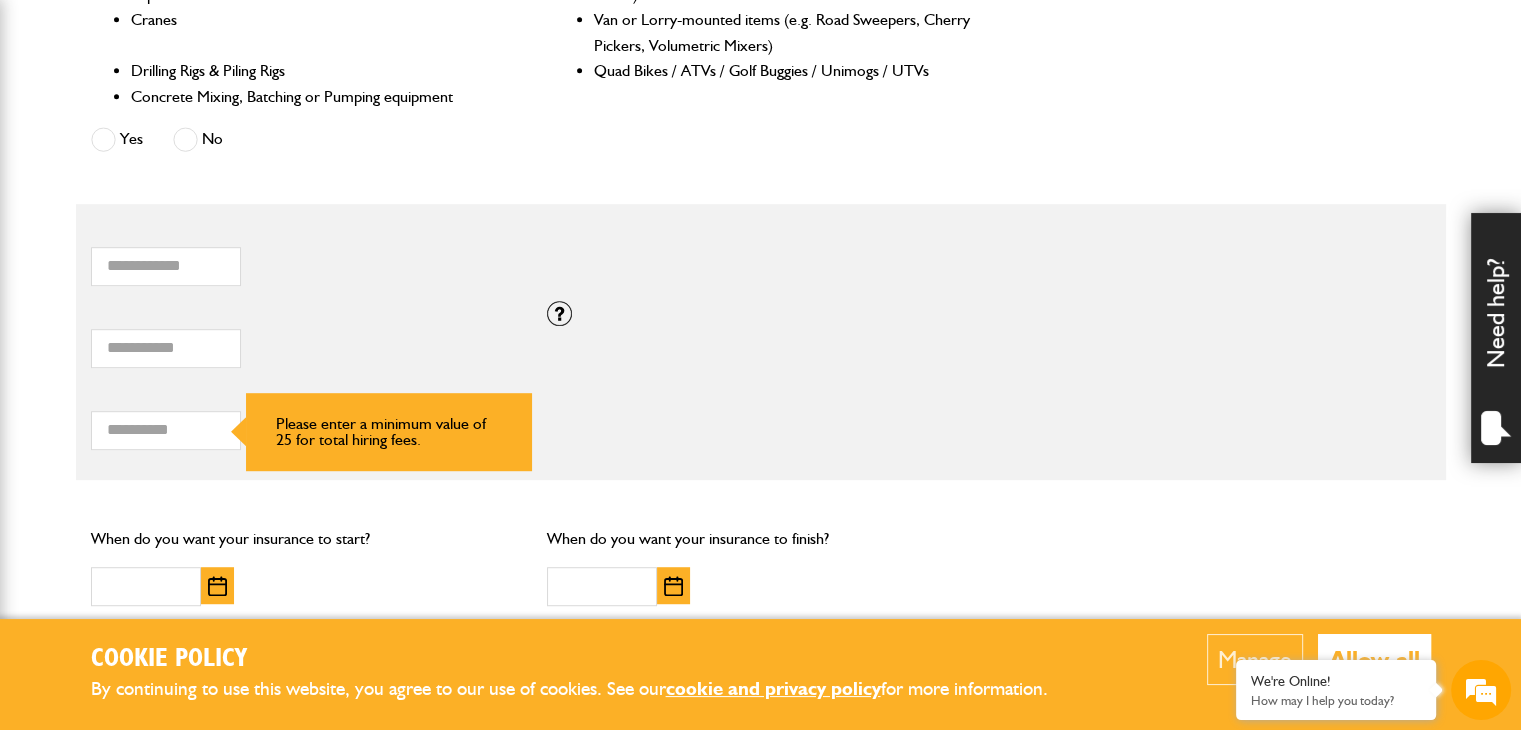 drag, startPoint x: 168, startPoint y: 351, endPoint x: 8, endPoint y: 372, distance: 161.37224 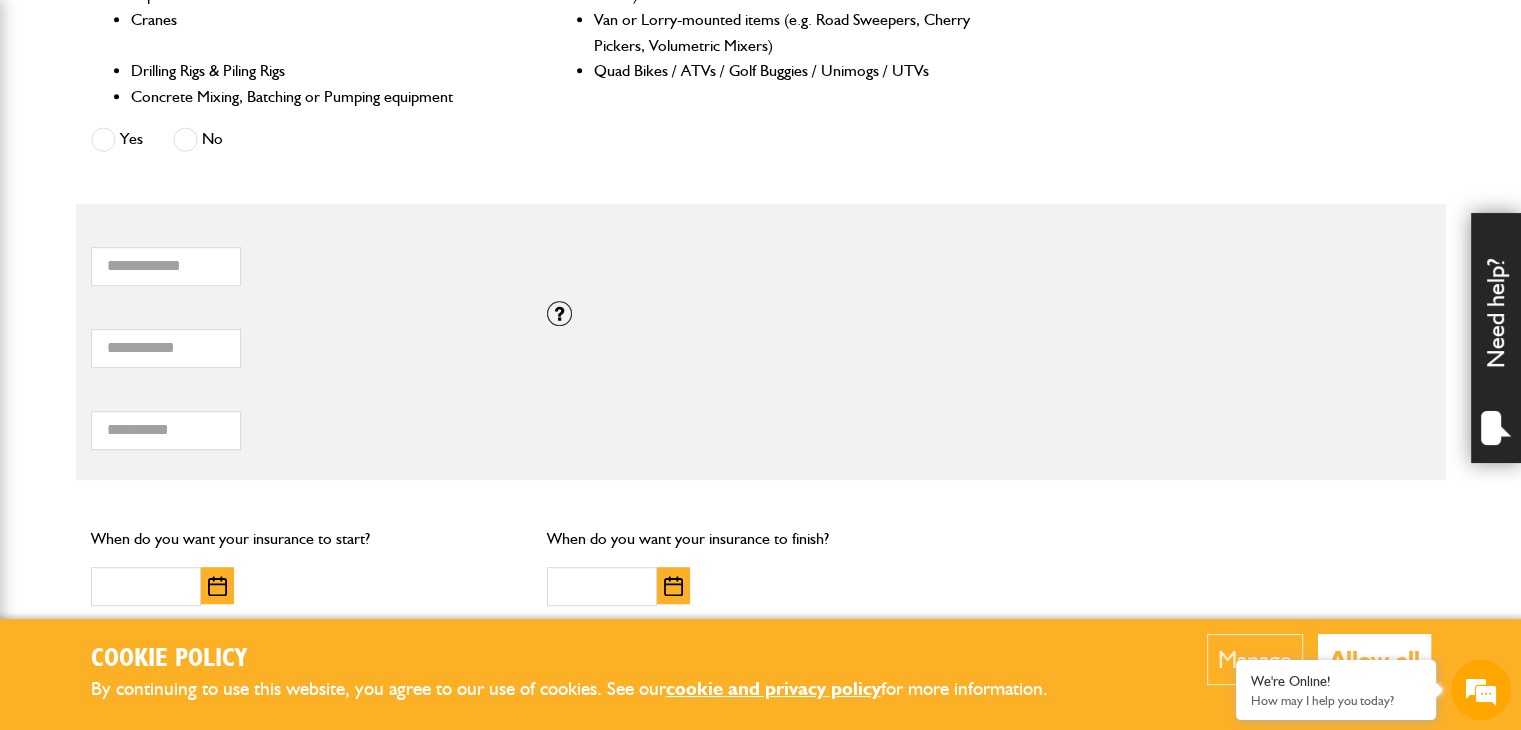 click on "*******
Total combined value of equipment (£)
If you need cover for equipment valued above £100,000, please call JCB Insurance Services on 01889 590 219." at bounding box center (761, 342) 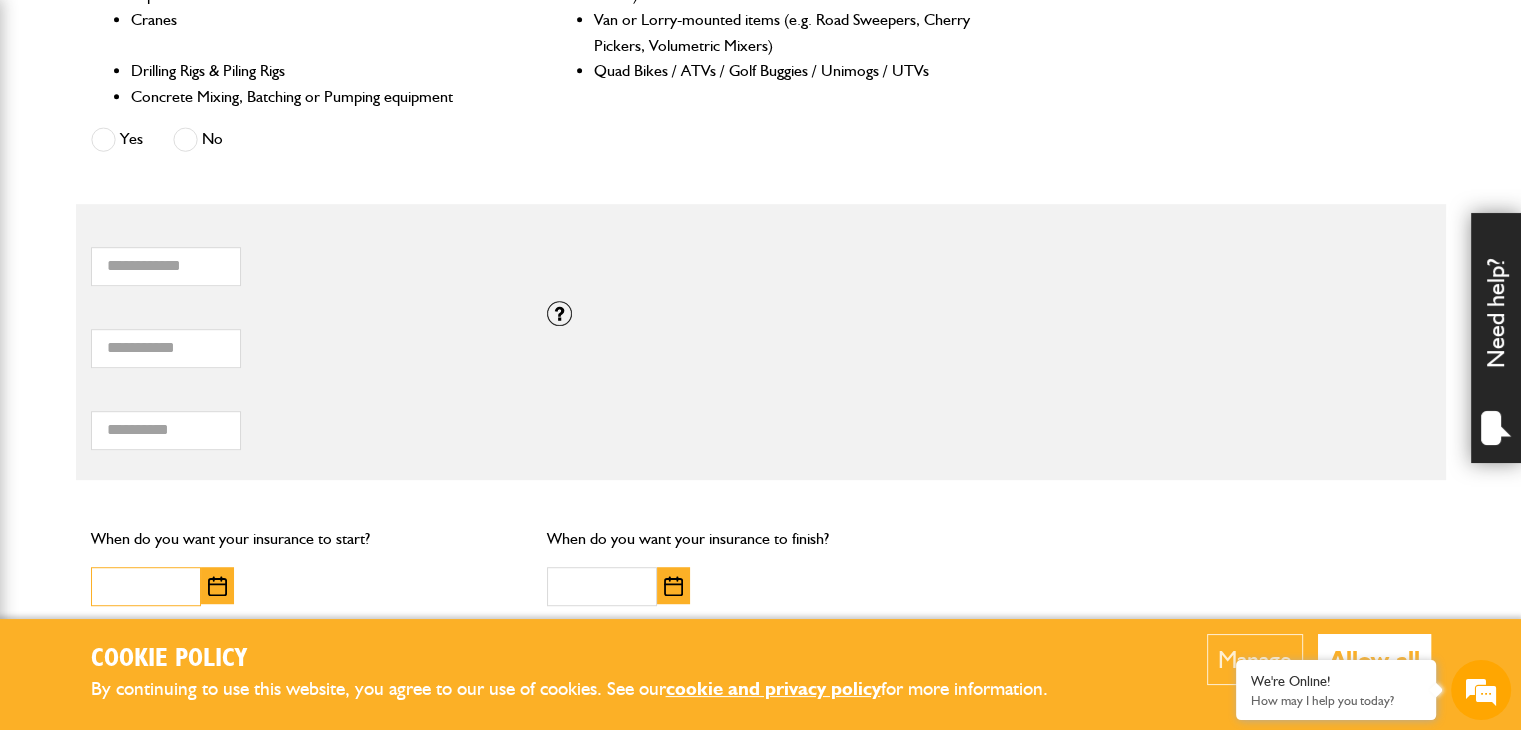 click at bounding box center [146, 586] 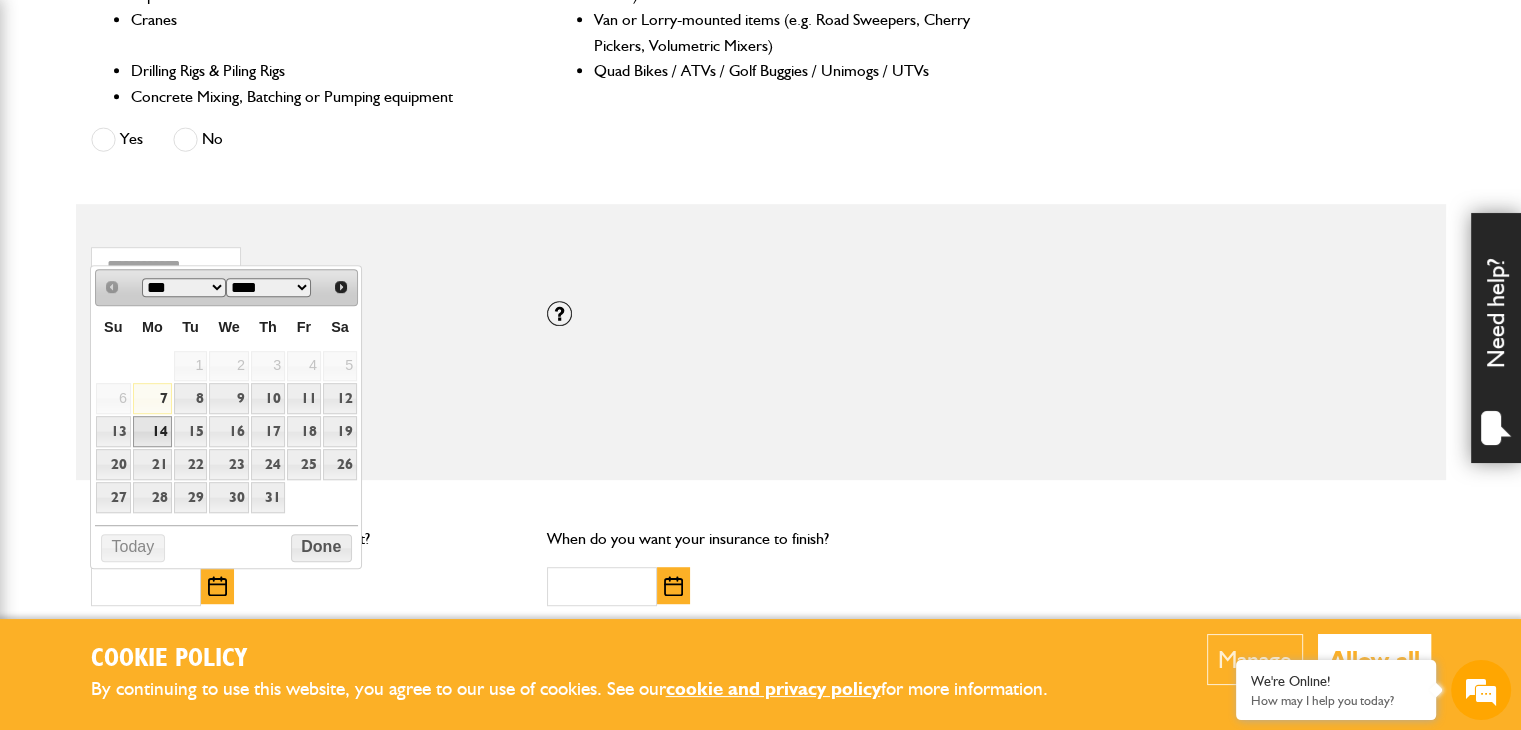 click on "14" at bounding box center [152, 431] 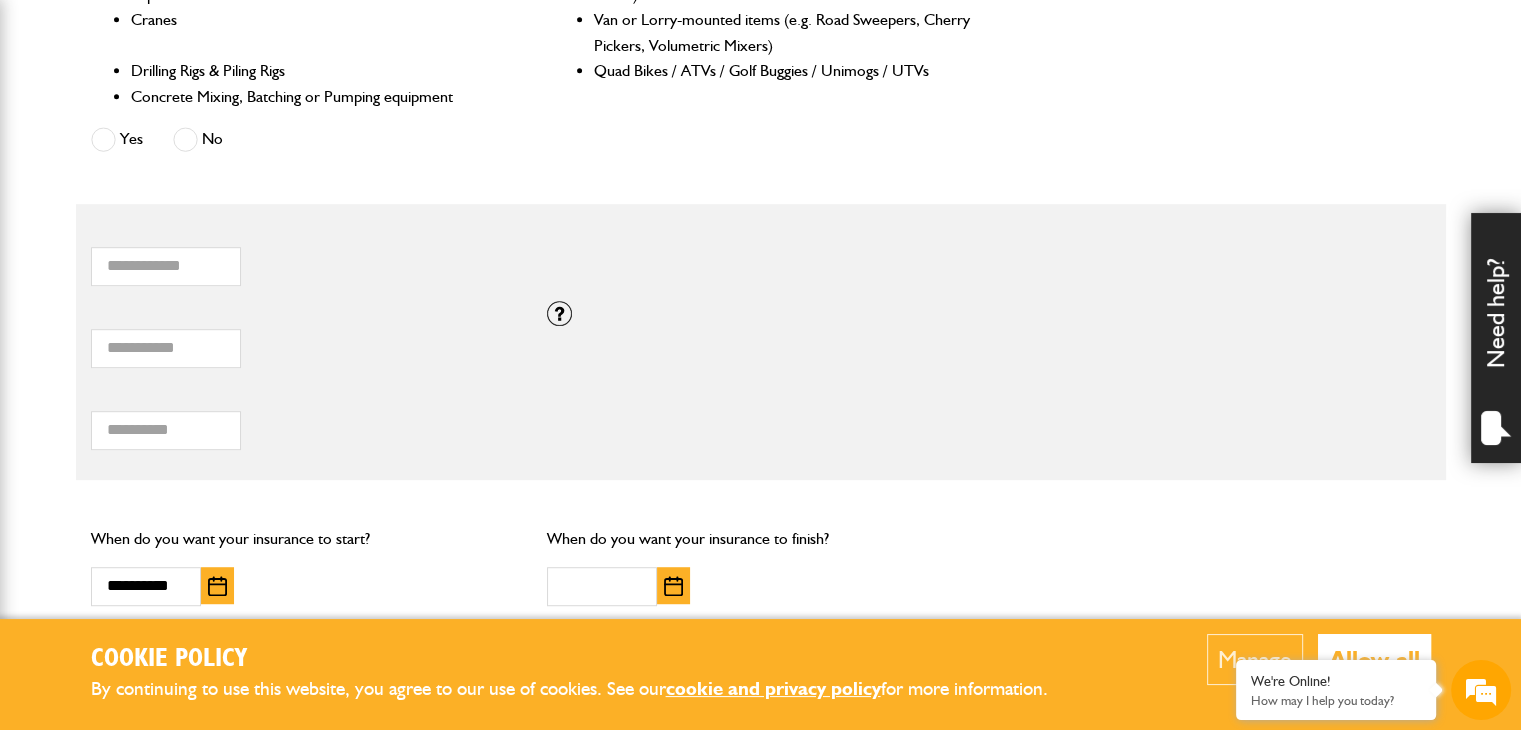 click at bounding box center [673, 586] 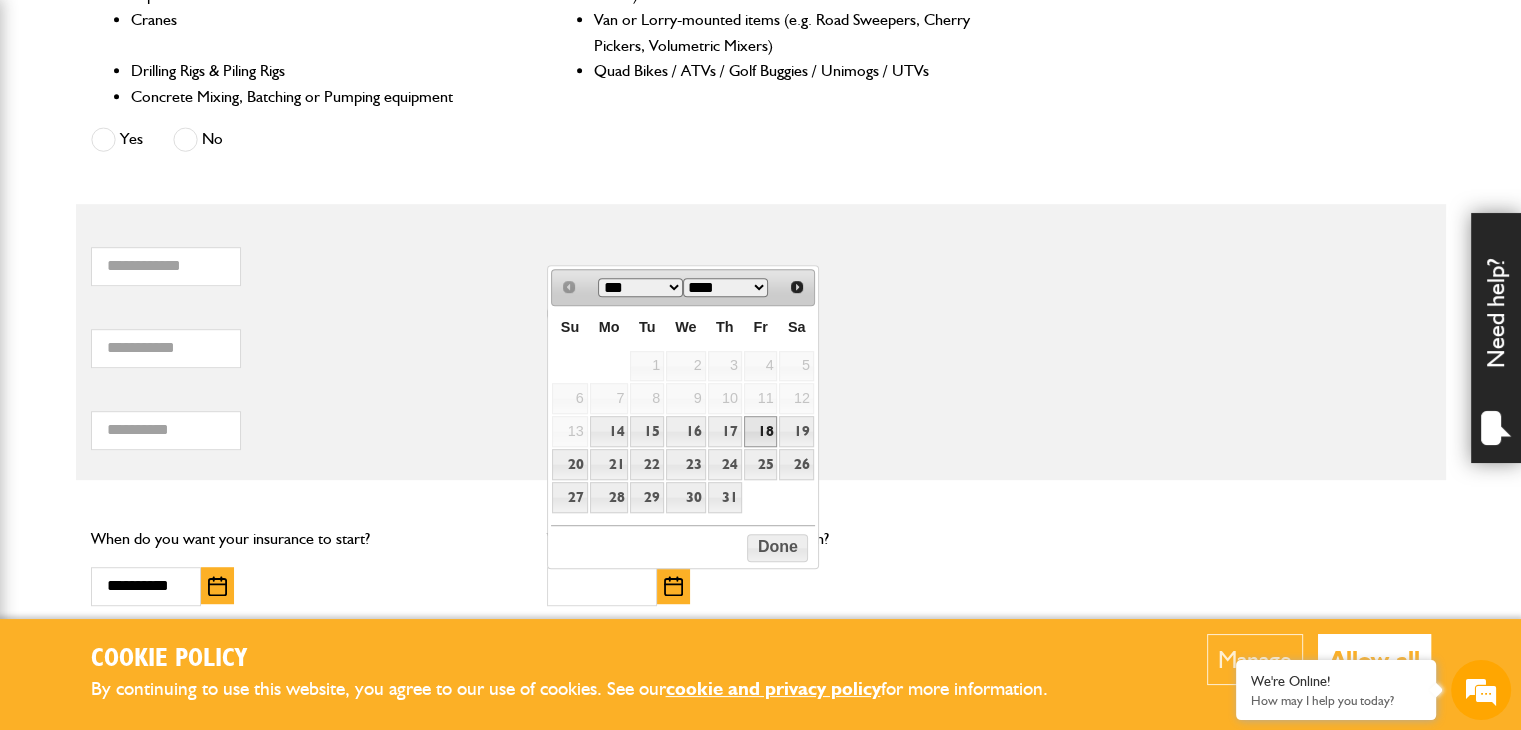click on "18" at bounding box center [761, 431] 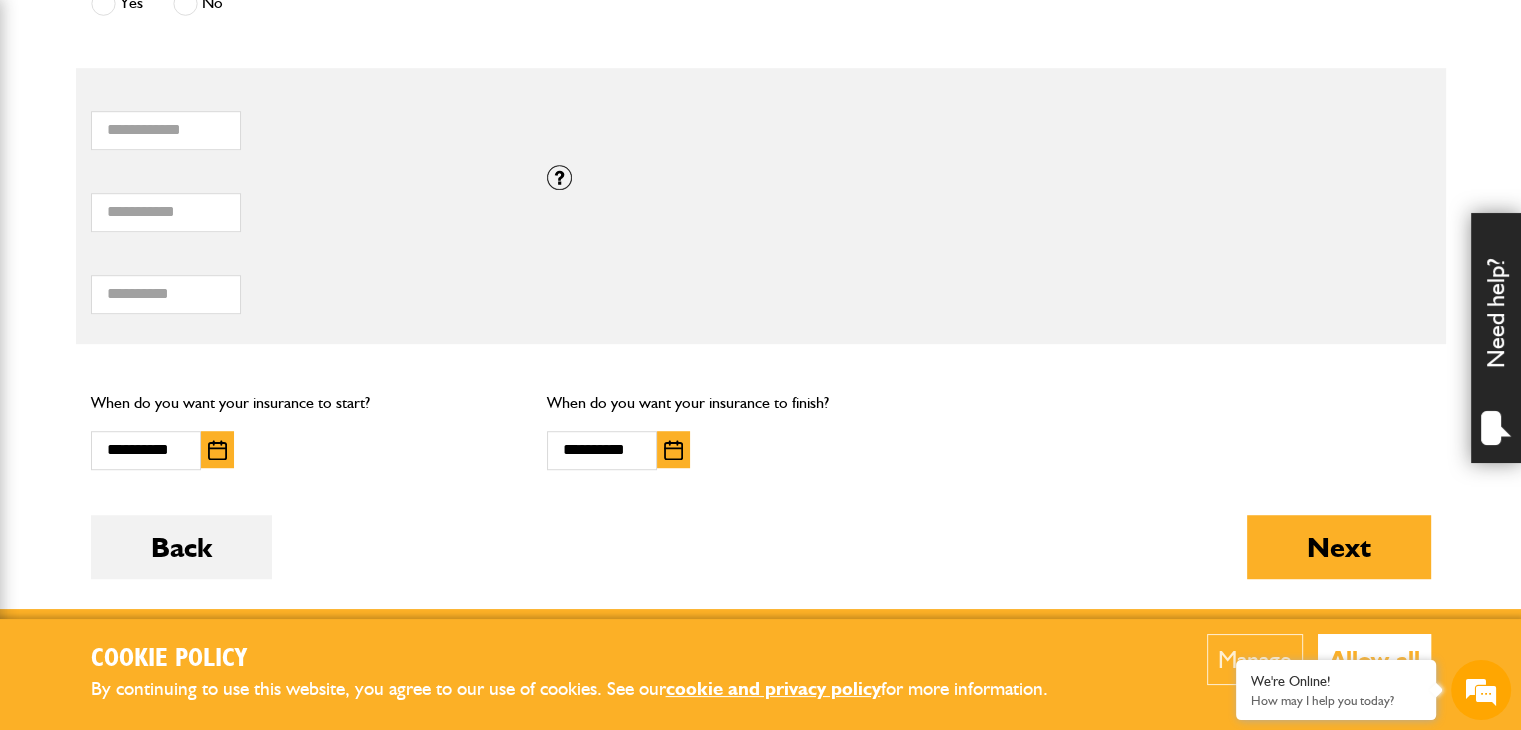 scroll, scrollTop: 1400, scrollLeft: 0, axis: vertical 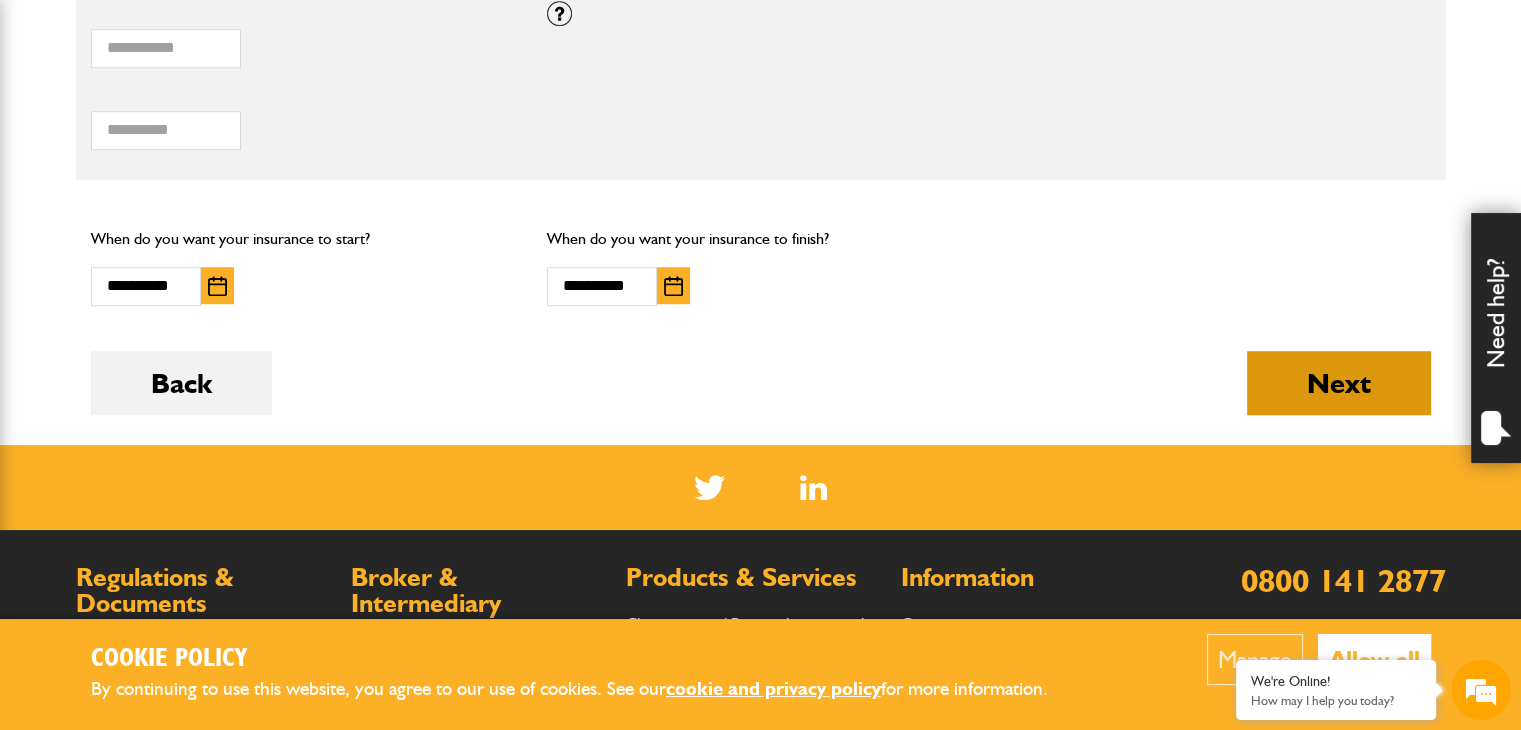 click on "Next" at bounding box center [1339, 383] 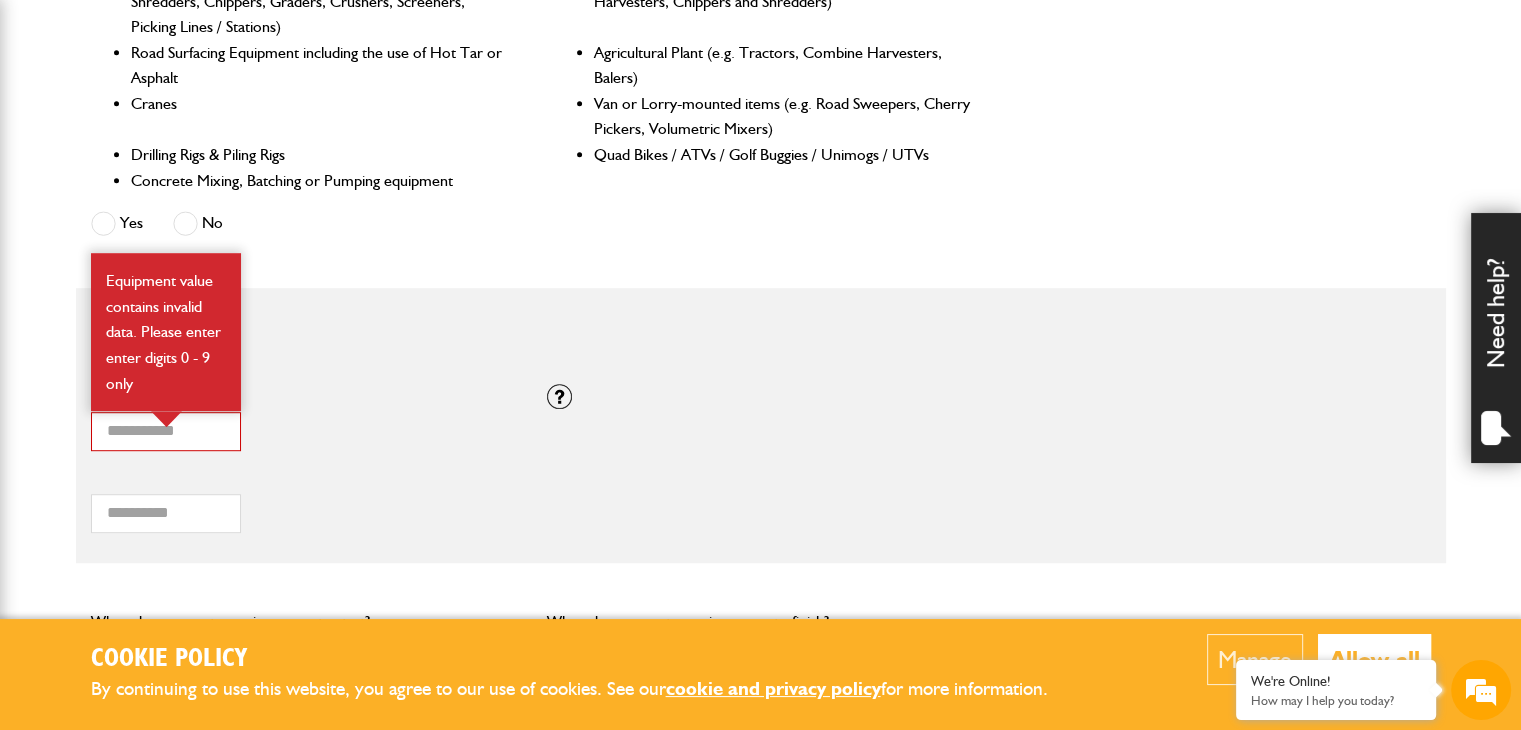 scroll, scrollTop: 1152, scrollLeft: 0, axis: vertical 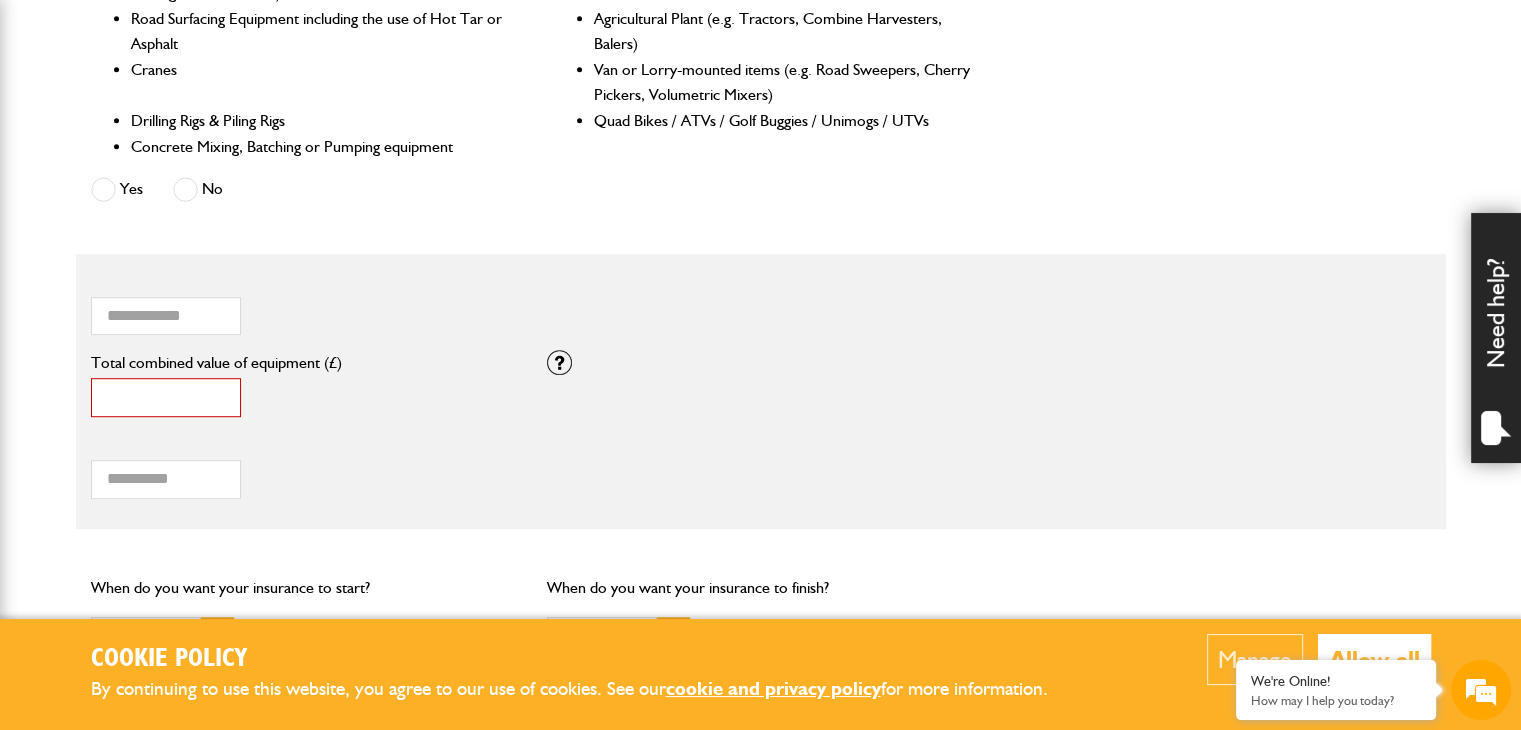 click on "*******" at bounding box center [166, 397] 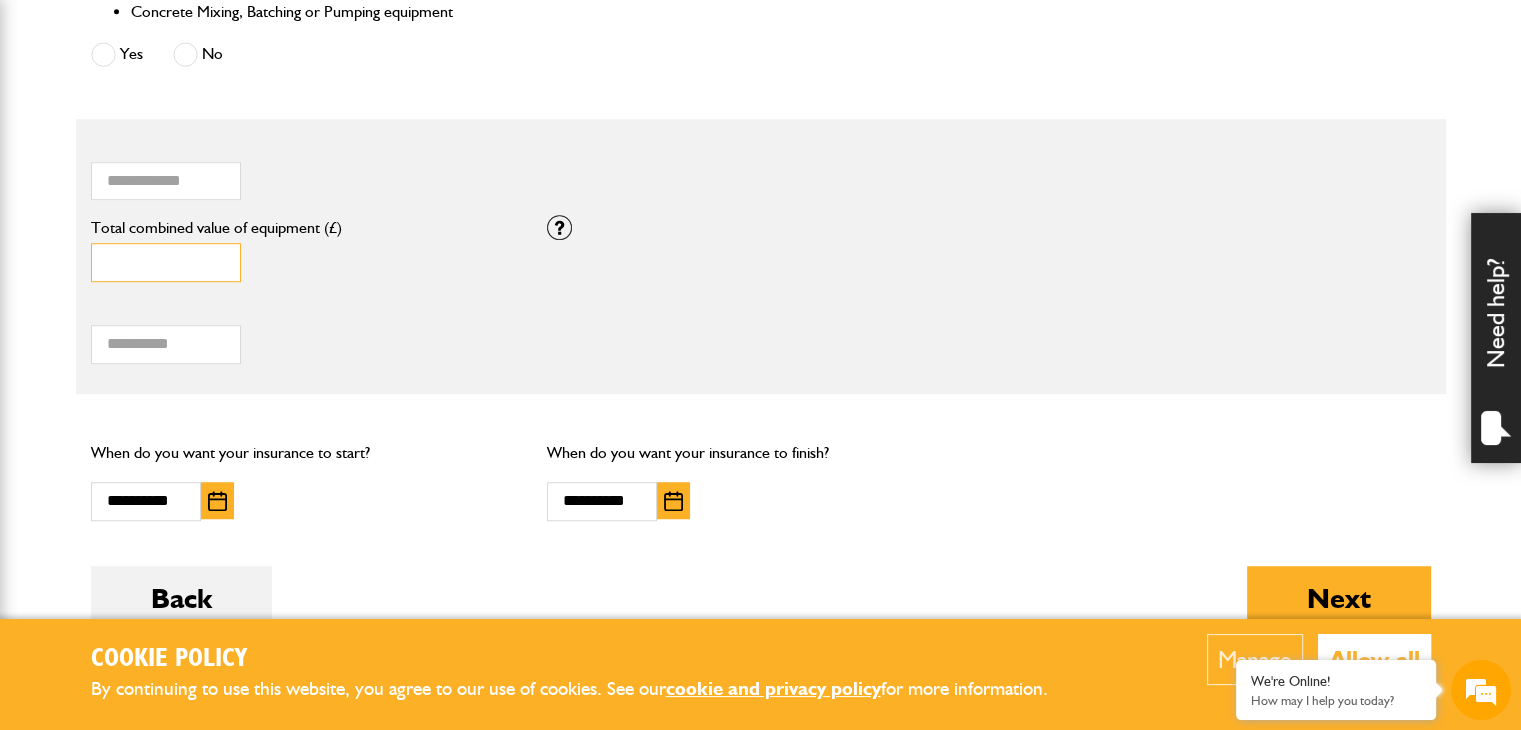 scroll, scrollTop: 1452, scrollLeft: 0, axis: vertical 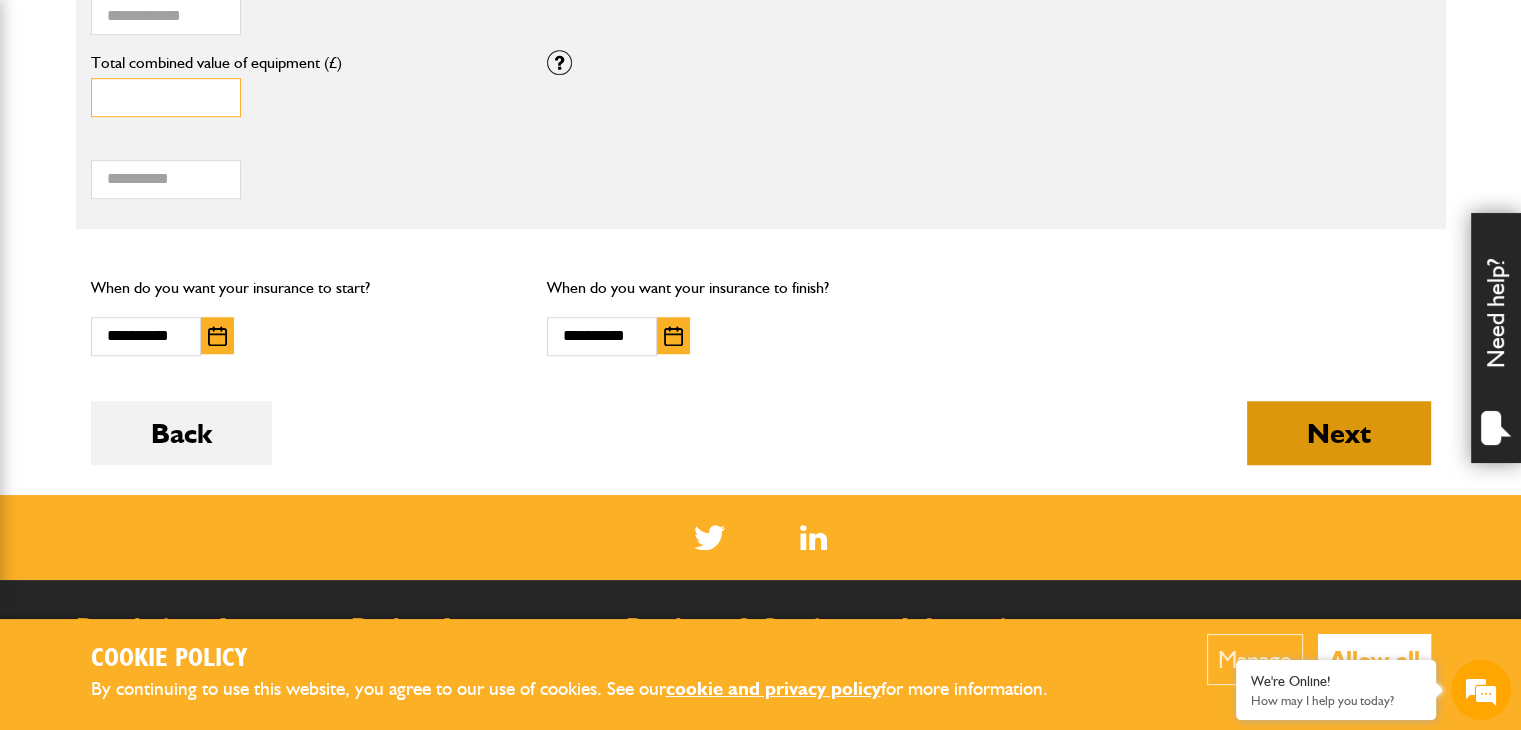 type on "****" 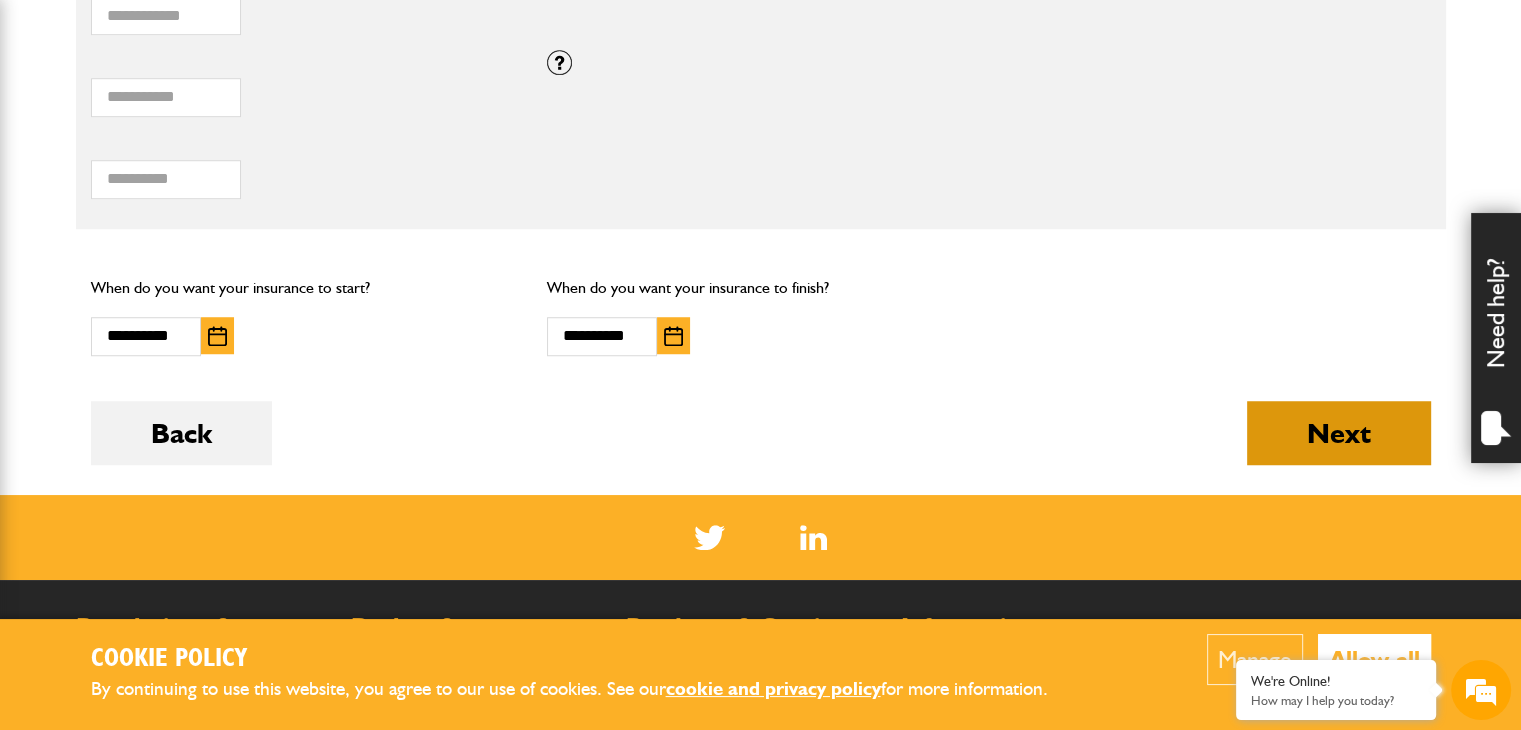 click on "Next" at bounding box center [1339, 433] 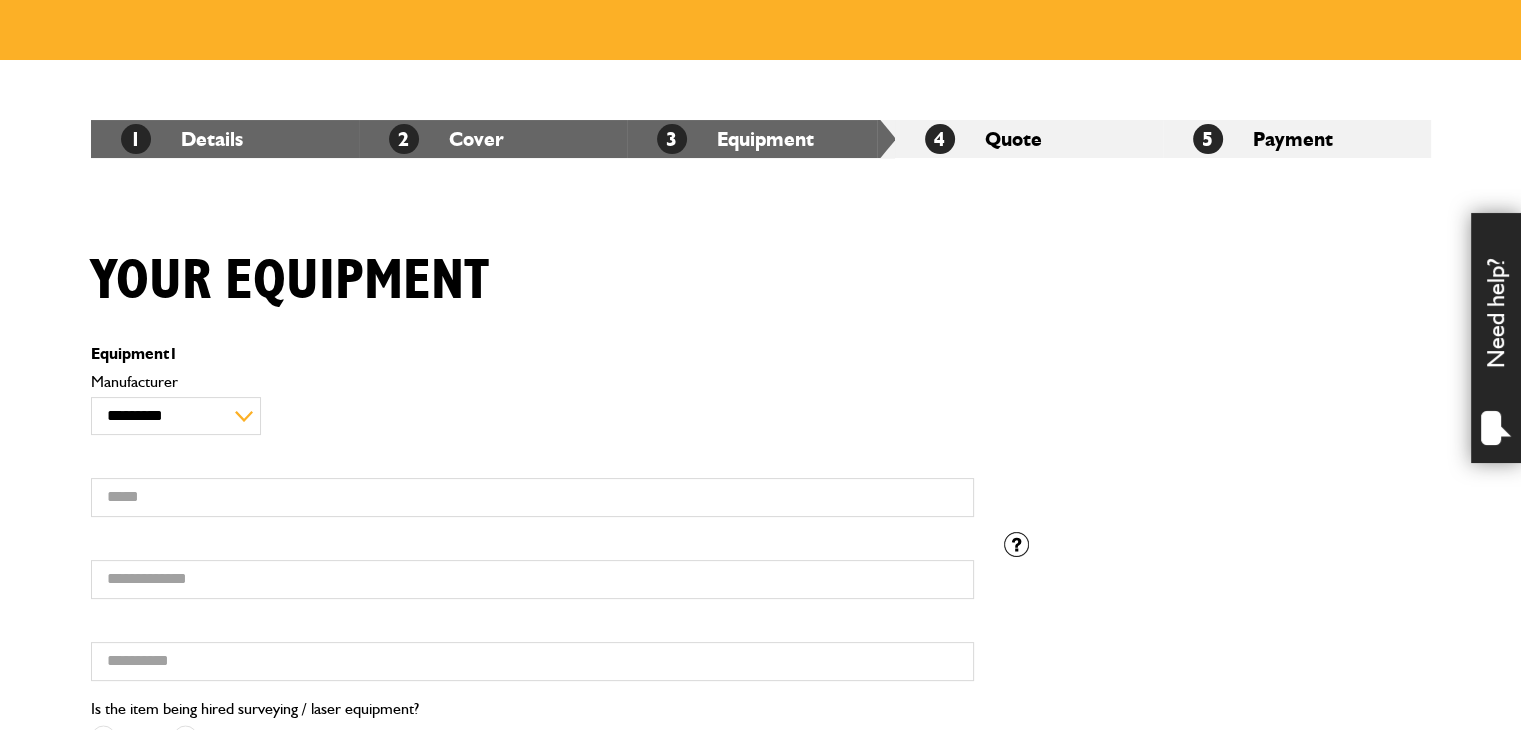 scroll, scrollTop: 300, scrollLeft: 0, axis: vertical 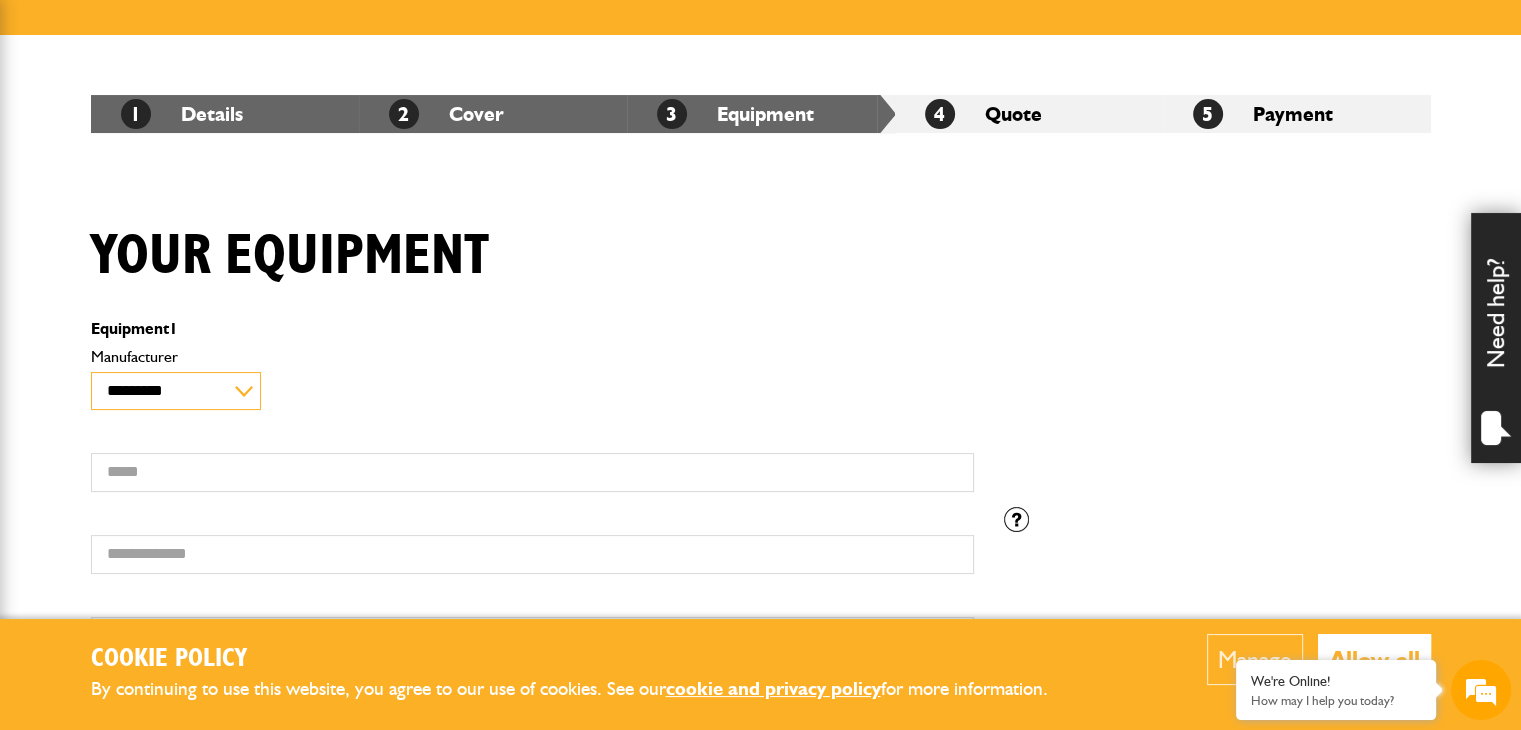 click on "**********" at bounding box center [176, 391] 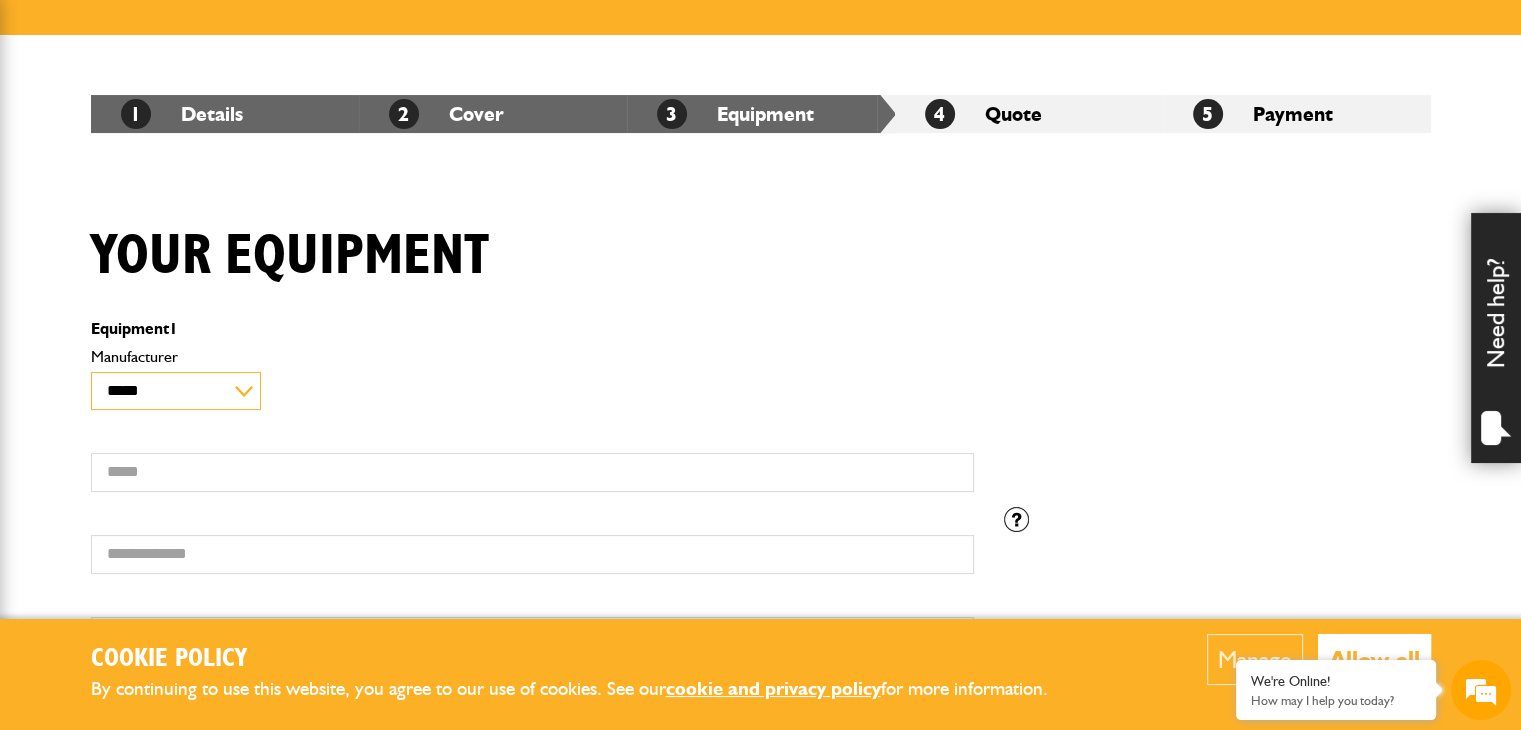 click on "**********" at bounding box center [176, 391] 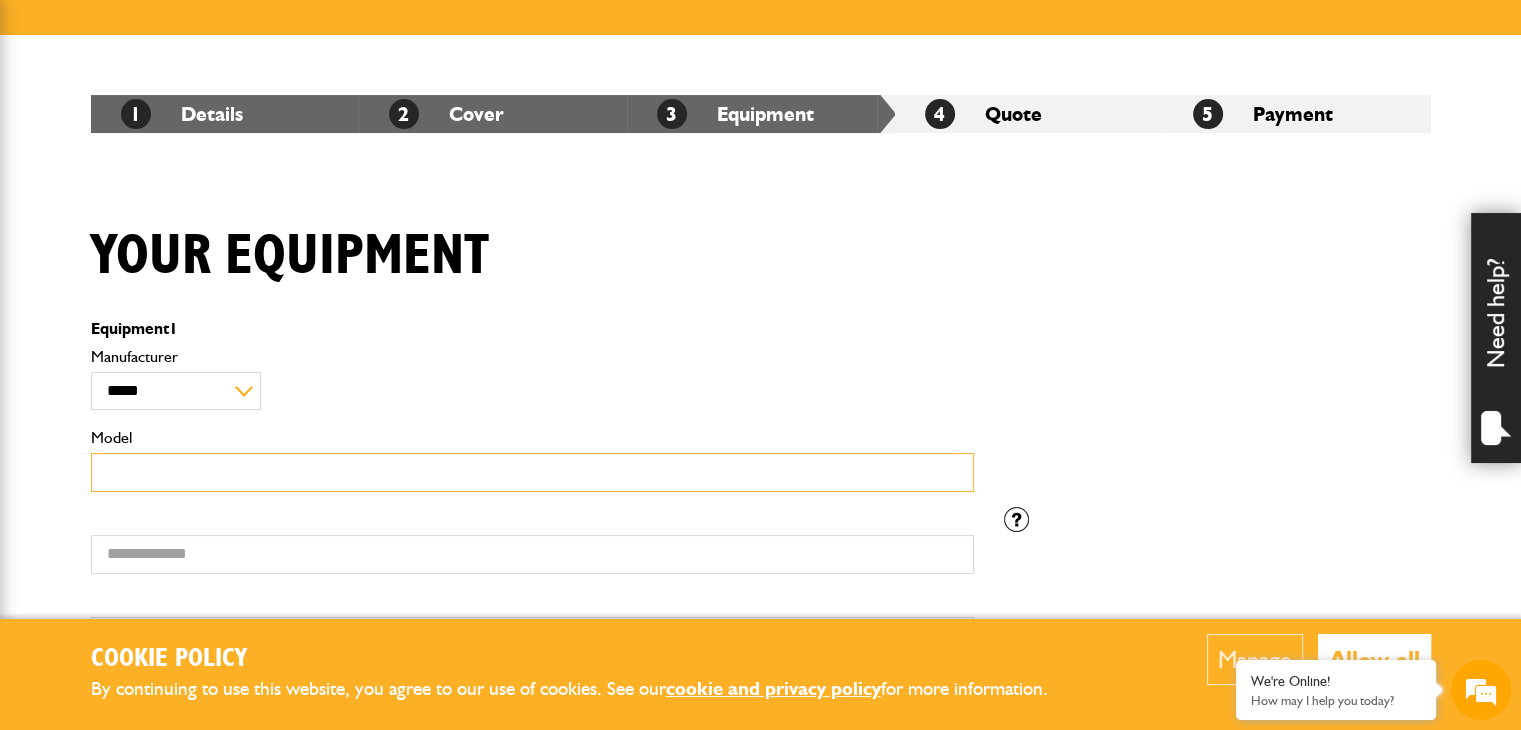 click on "Model" at bounding box center [532, 472] 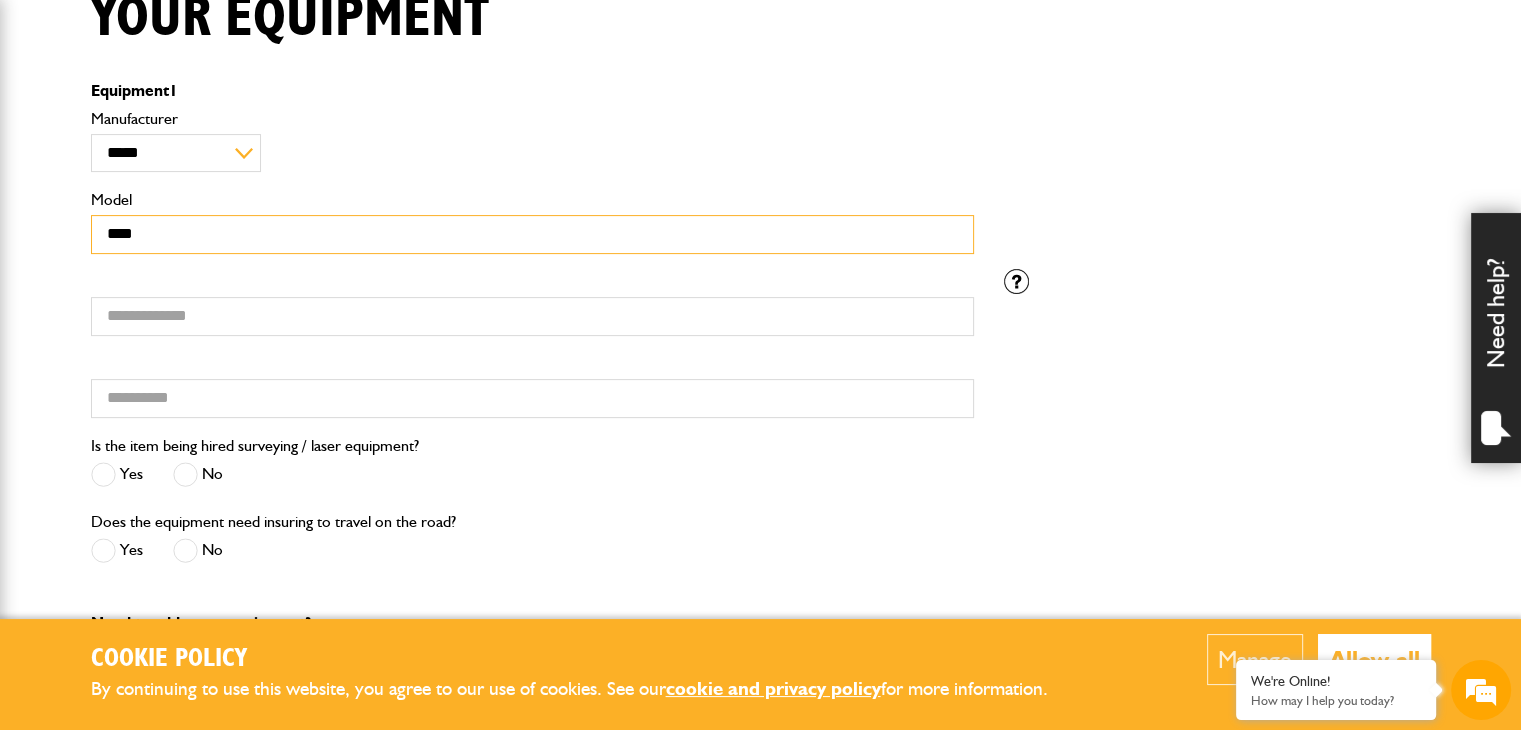scroll, scrollTop: 600, scrollLeft: 0, axis: vertical 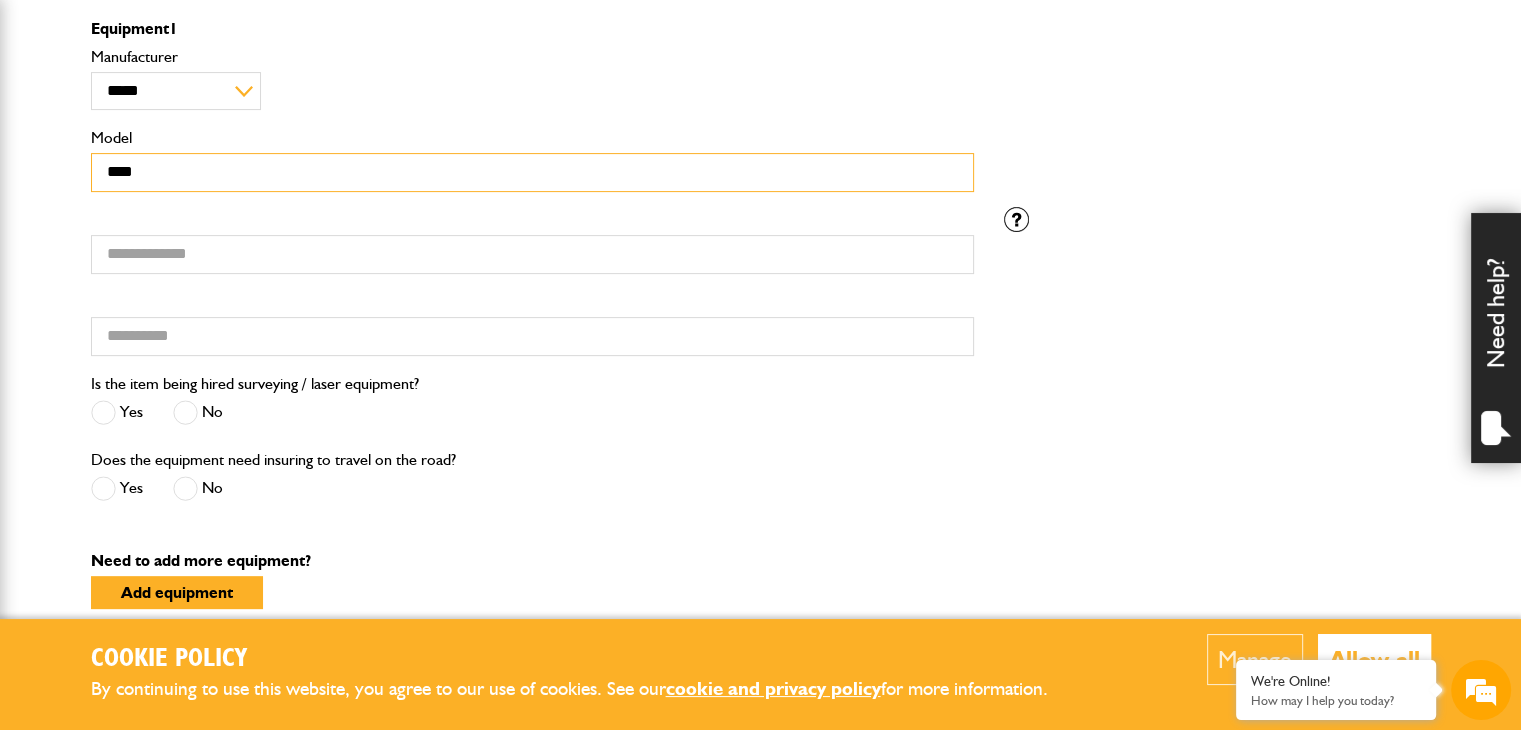 type on "****" 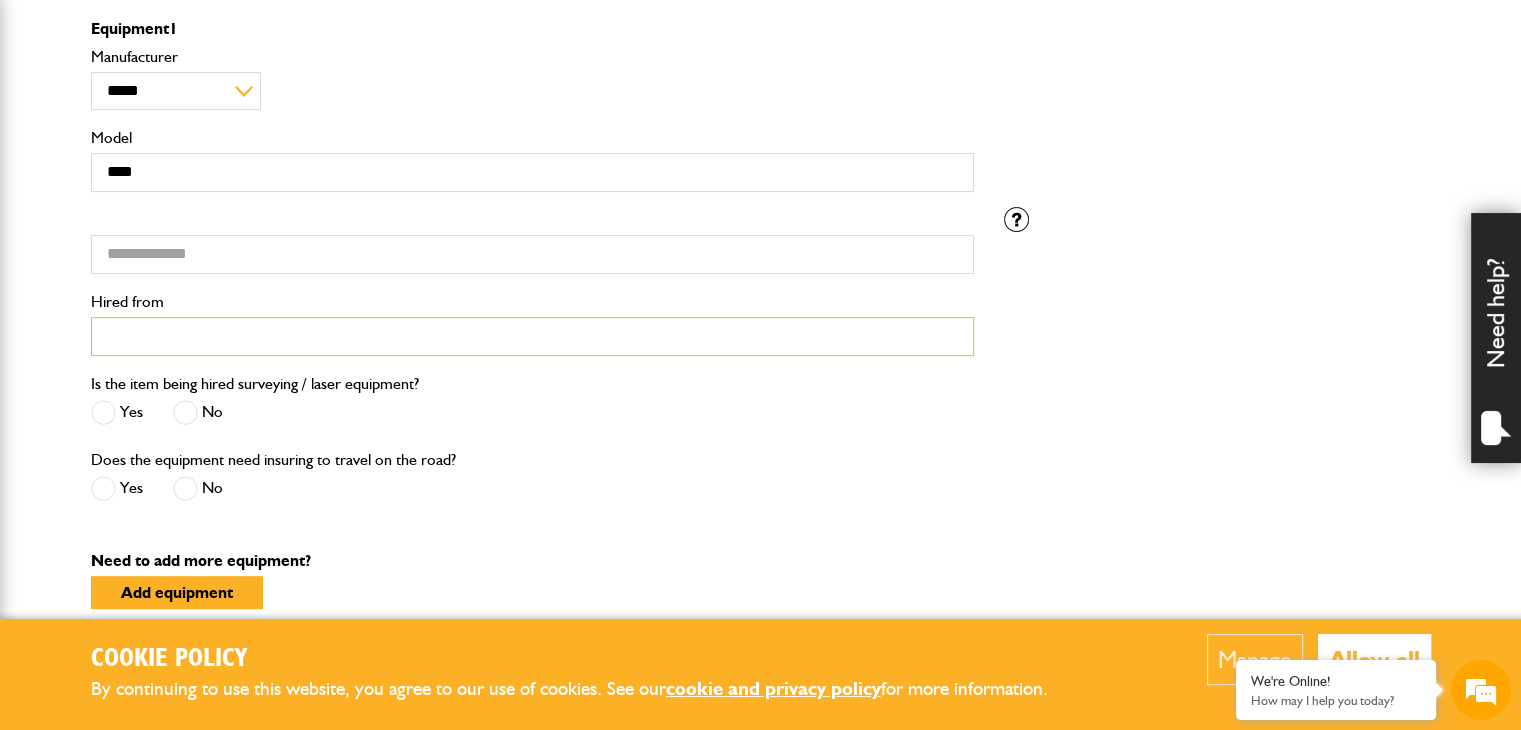 click on "Hired from" at bounding box center (532, 336) 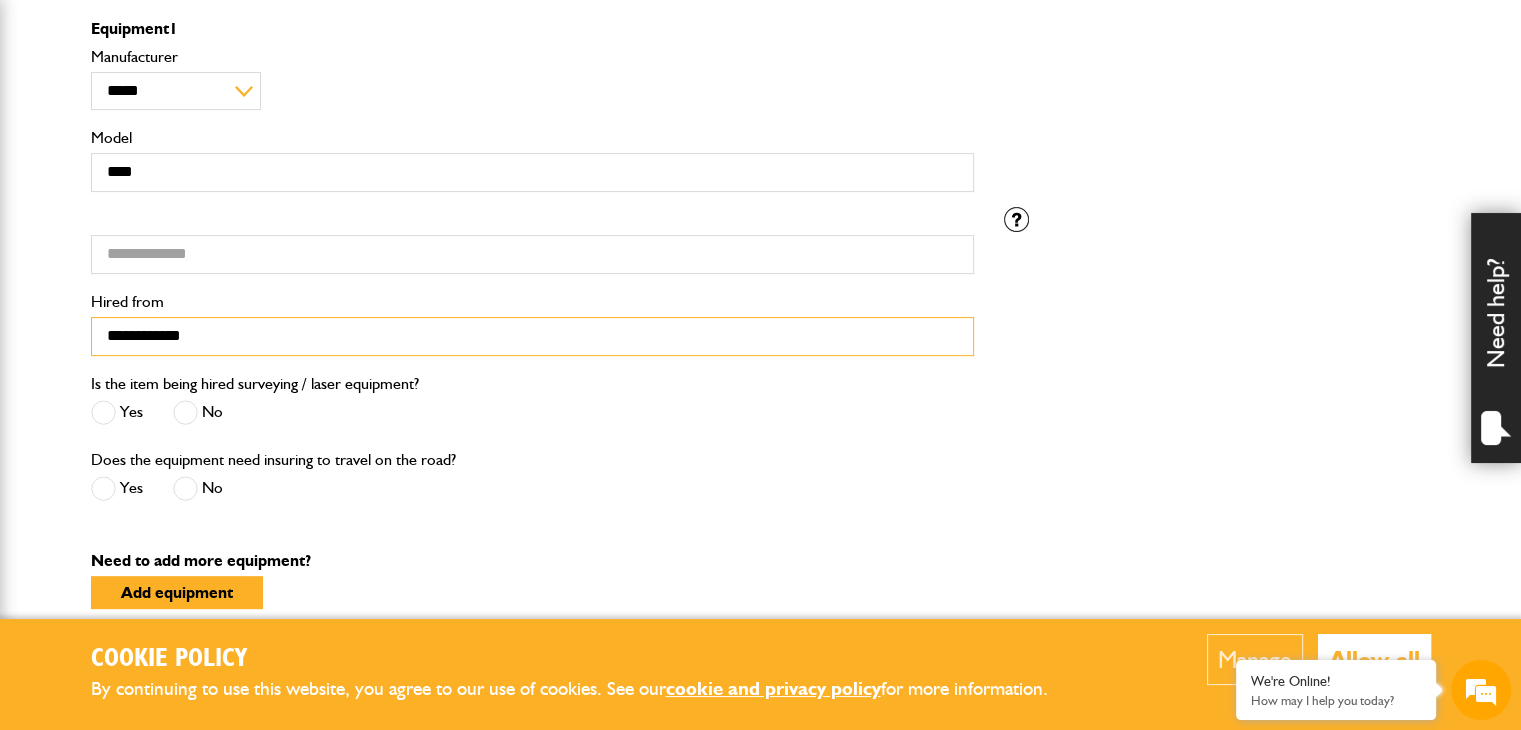 type on "**********" 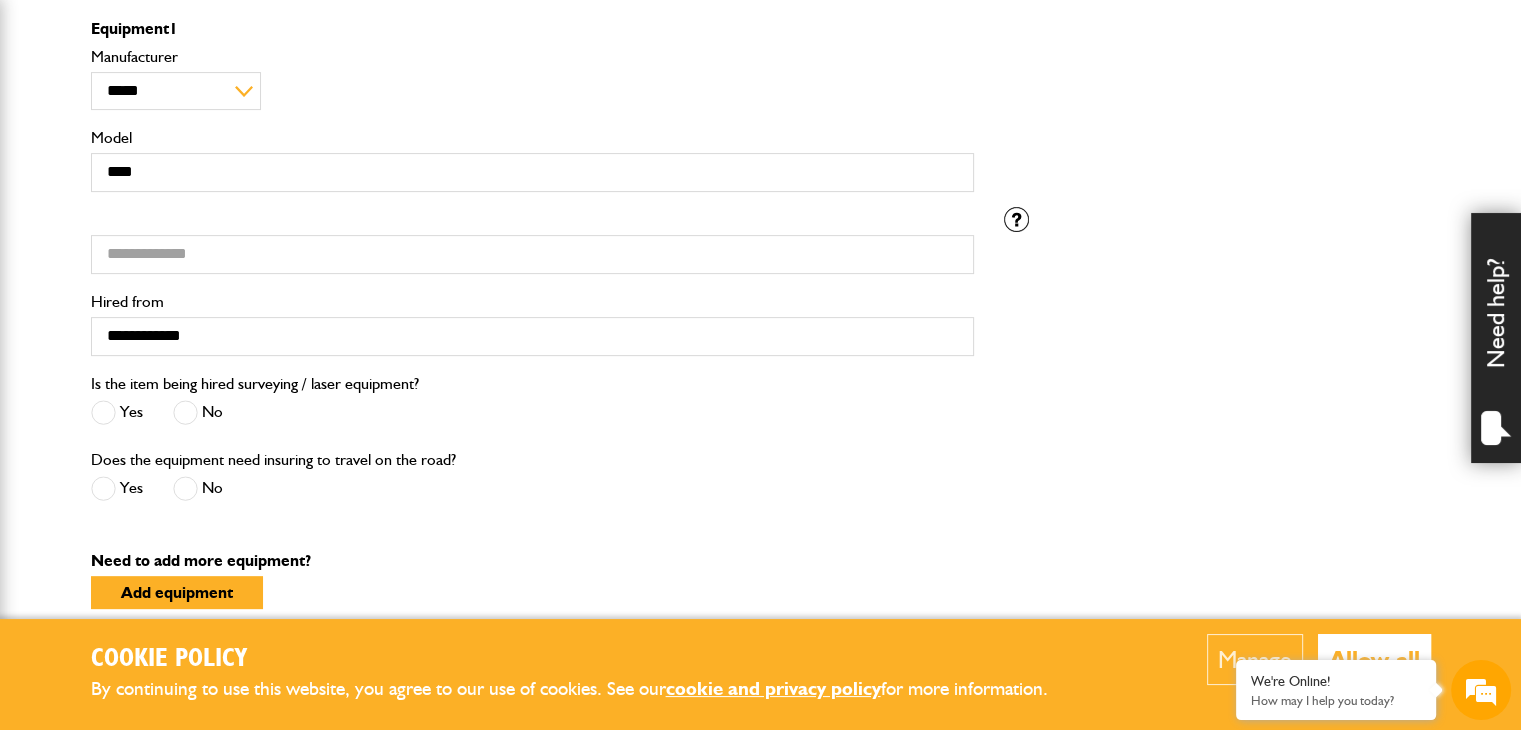 click at bounding box center [185, 412] 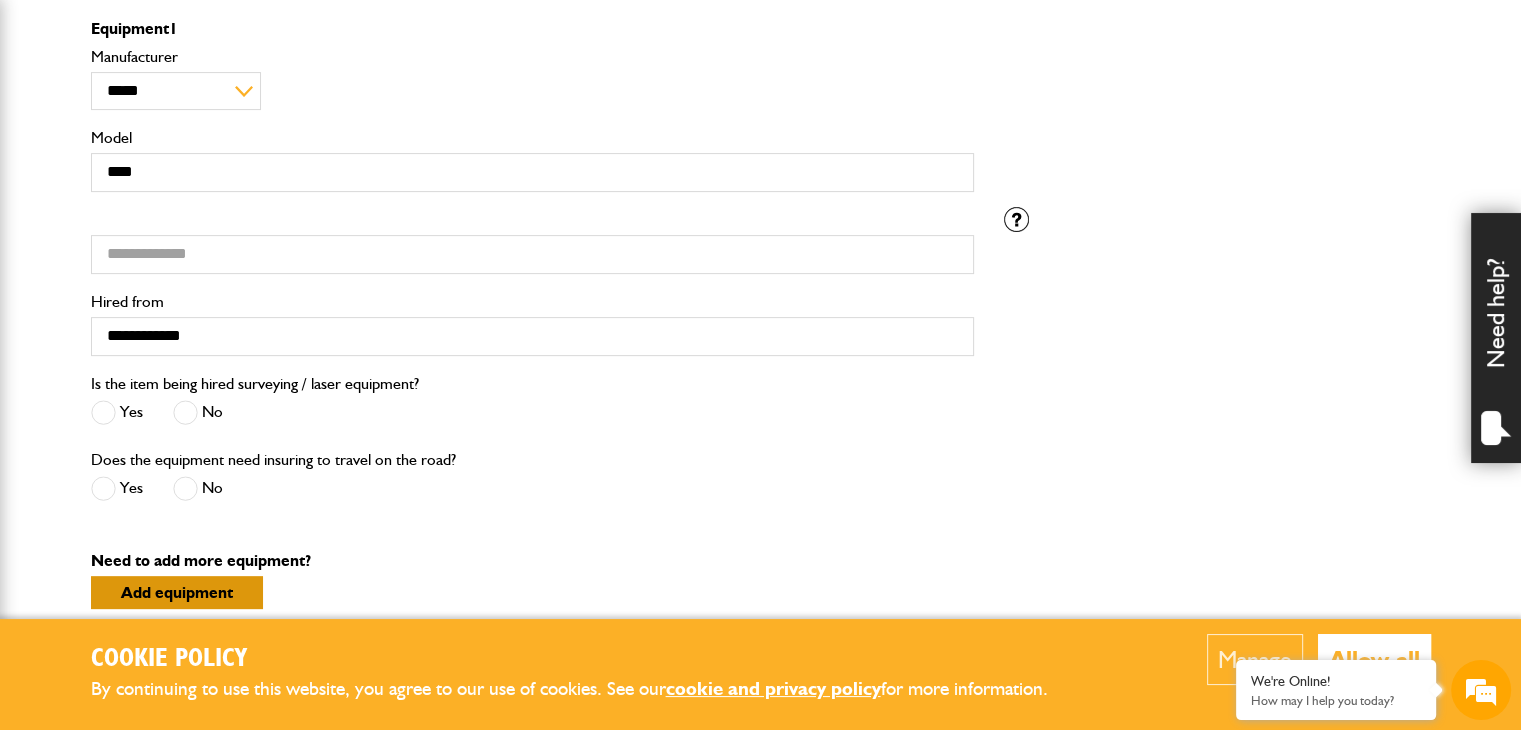 click on "Add equipment" at bounding box center [177, 592] 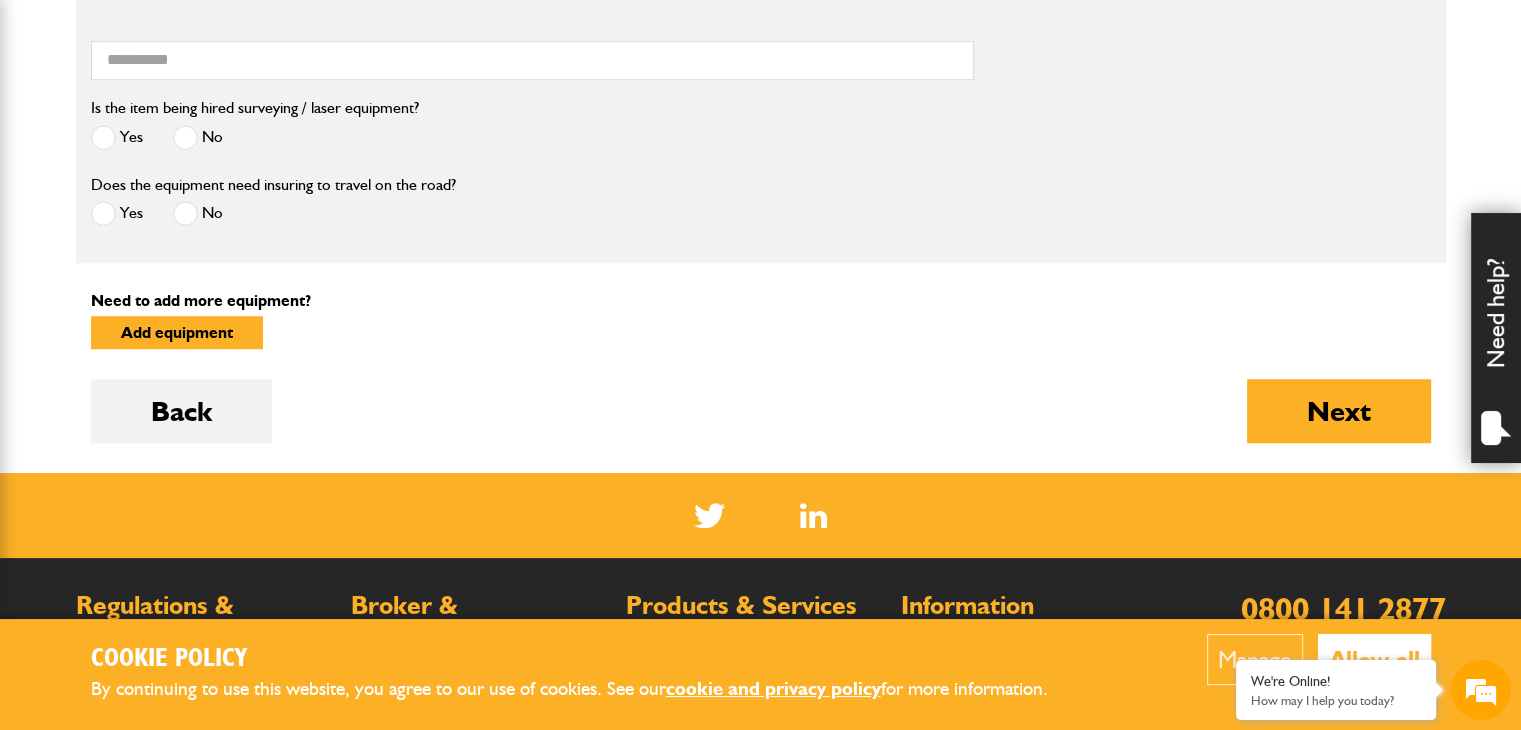 scroll, scrollTop: 1752, scrollLeft: 0, axis: vertical 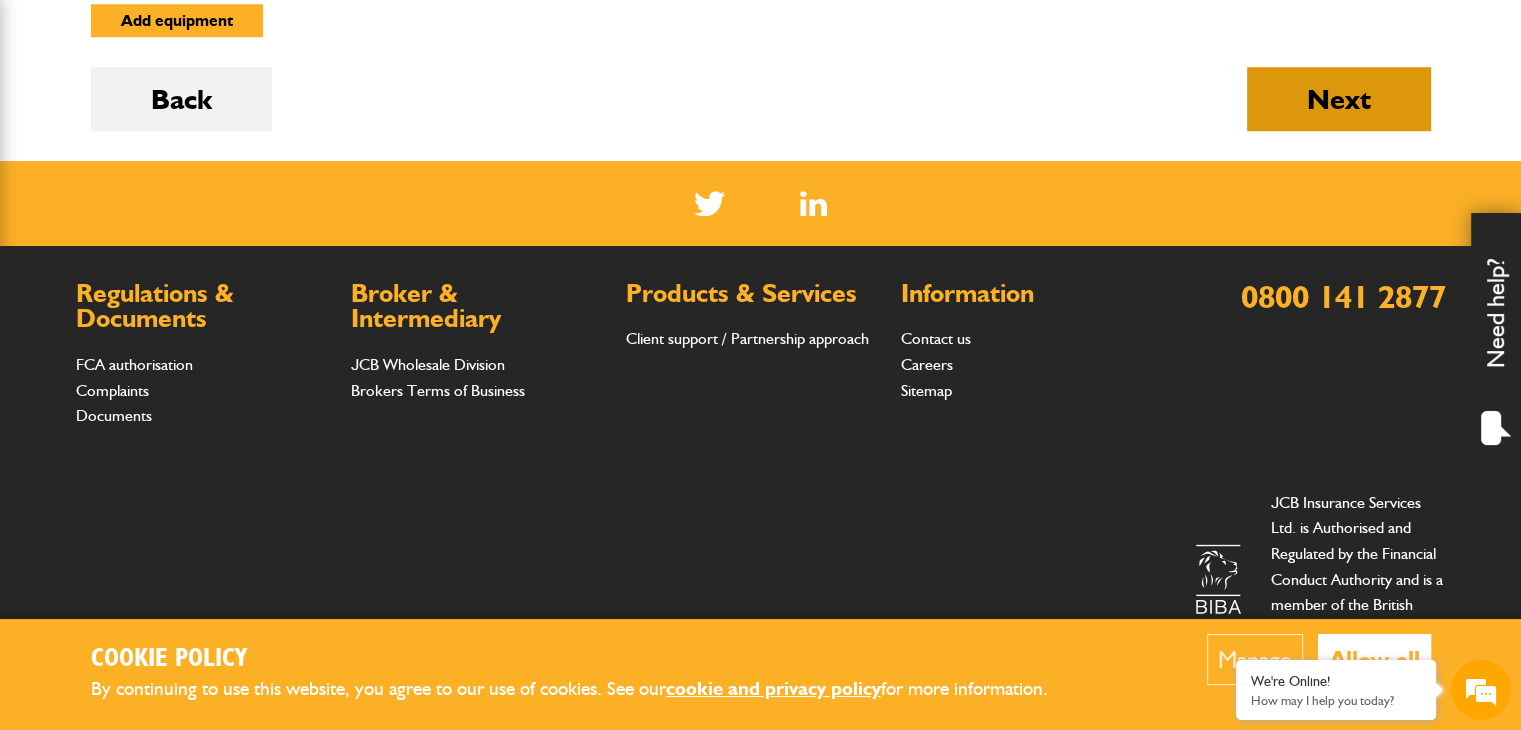 click on "Next" at bounding box center (1339, 99) 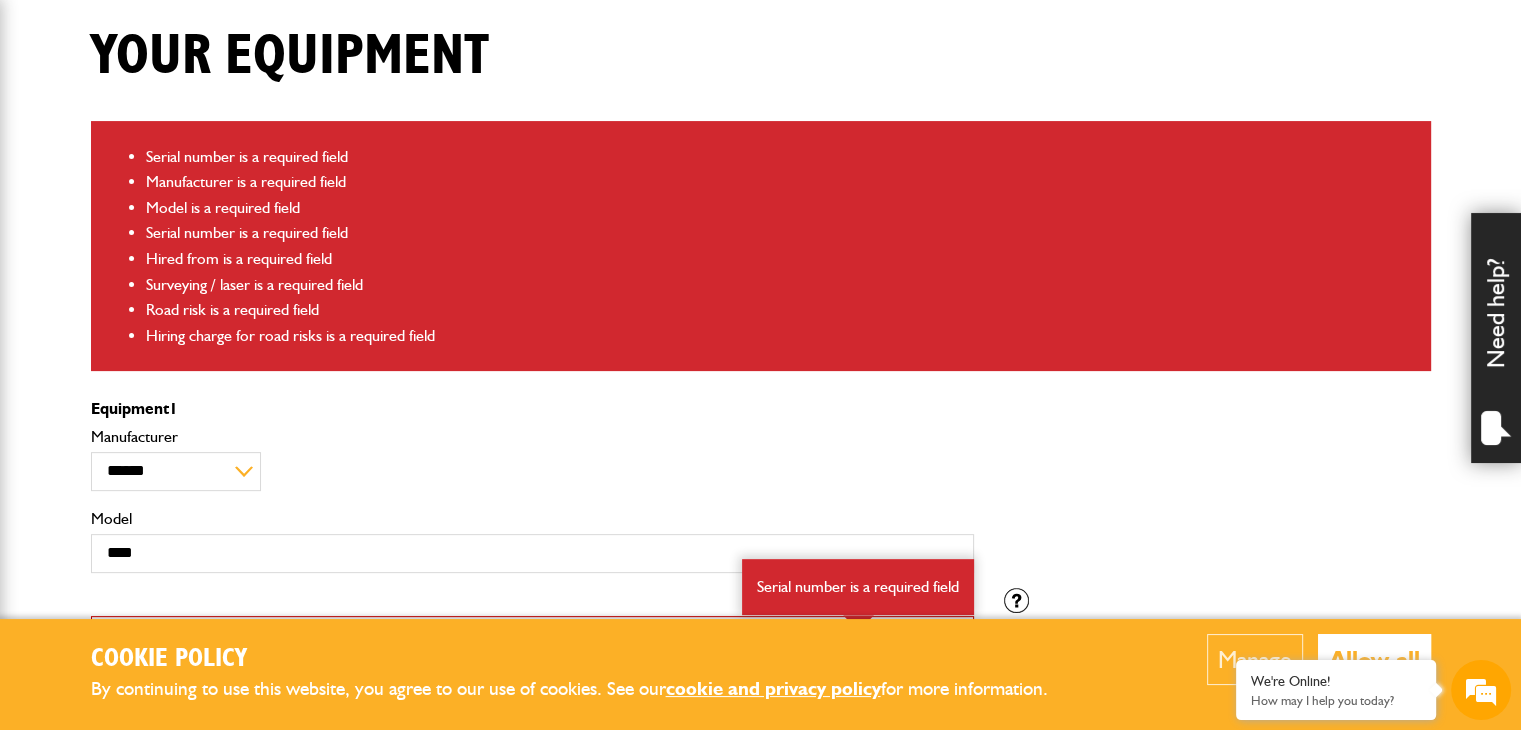 scroll, scrollTop: 600, scrollLeft: 0, axis: vertical 